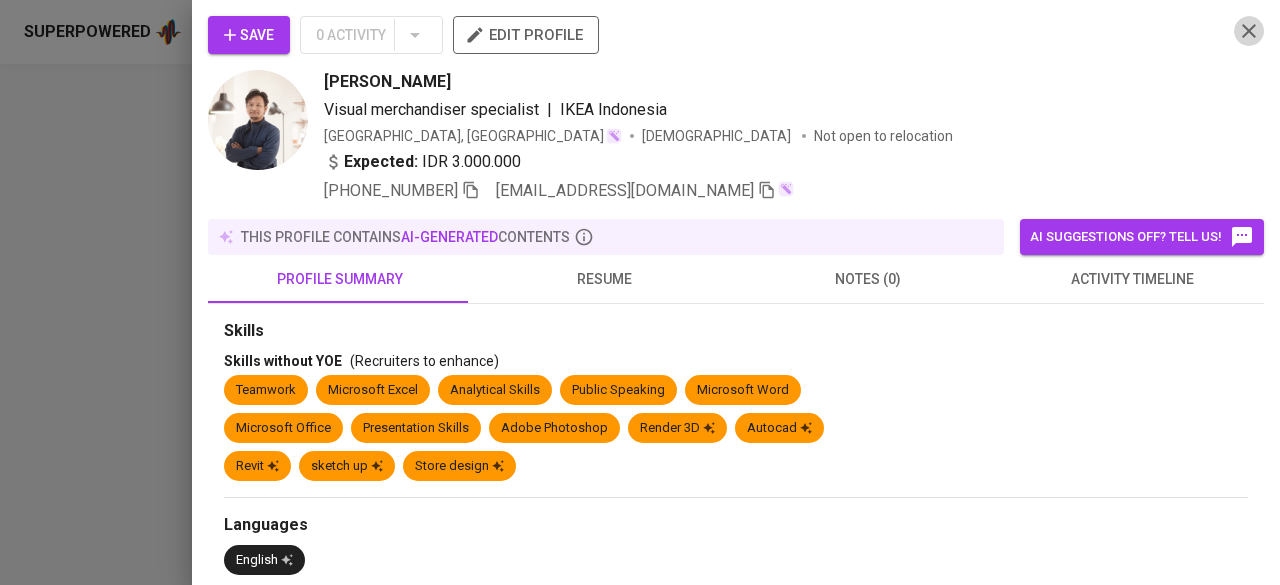 scroll, scrollTop: 2054, scrollLeft: 0, axis: vertical 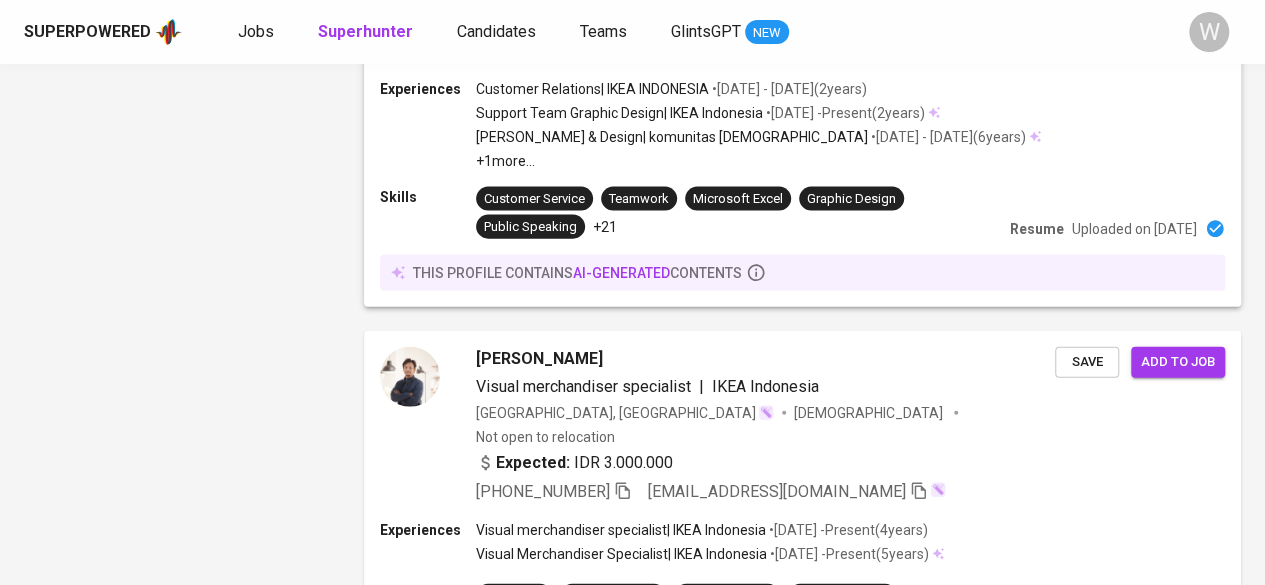 click on "Search for a job title, company or other keywords Search for a job title, company or other keywords Add New Talent Showing  1 - 10  of  4720  talent profiles found Clear All   ikea Sort By Most Relevant MOST_RELEVANT 1 2 3 4 5 … 472 [PERSON_NAME] HR Administrator | IKEA [GEOGRAPHIC_DATA] Construction [GEOGRAPHIC_DATA], [GEOGRAPHIC_DATA] [DEMOGRAPHIC_DATA]   Not open to relocation Expected:   IDR 5.500.000 Total YoE:   2 [PHONE_NUMBER]   [EMAIL_ADDRESS][DOMAIN_NAME]   Save Add to job Experiences HR Administrator  | [GEOGRAPHIC_DATA]   •  [DATE] -  Present  ( 4  years ) Resourcing Intern  | IKEA Indonesia   •  [DATE] - [DATE]  ( <1  years ) Recruiter Intern  | Chilibeli Pte Ltd   •  [DATE] - [DATE]  ( <1  years ) +5  more ... Skills Administration Public Speaking Communication Human Resources Recruitment +14 Resume Uploaded on [DATE] this profile contains  AI-generated  contents [PERSON_NAME] President Director | Energy Efficiency Indonesia Environmental Services [GEOGRAPHIC_DATA], [GEOGRAPHIC_DATA] [DEMOGRAPHIC_DATA]   Open to relocation :   +" at bounding box center (802, 216) 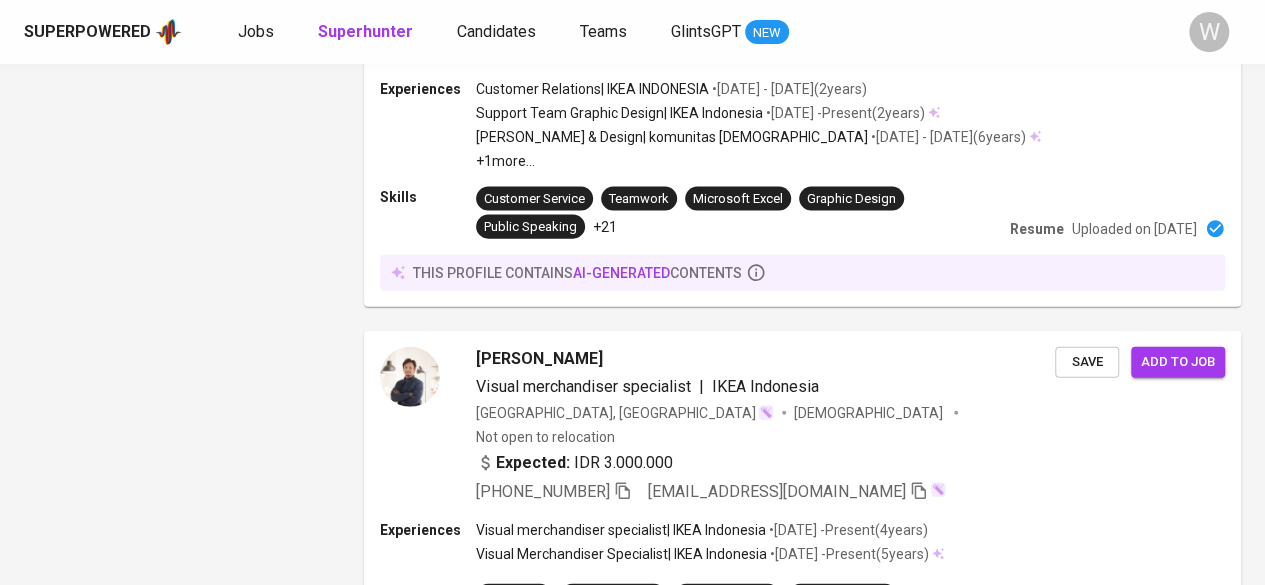 click on "Search for a job title, company or other keywords" at bounding box center (707, -2032) 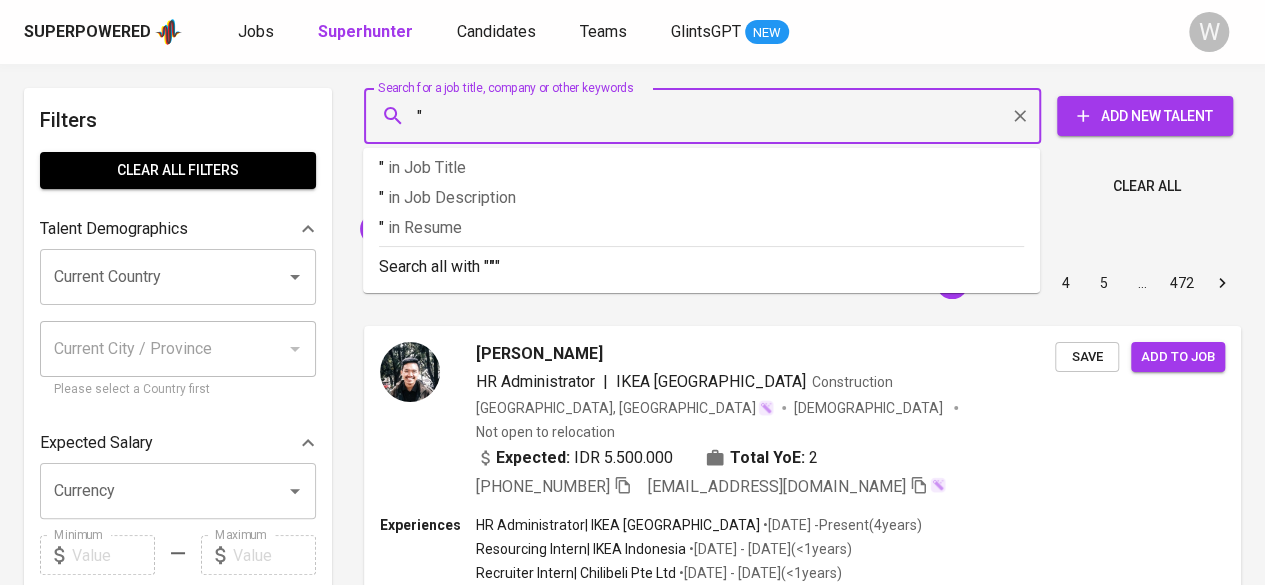 paste on "[PERSON_NAME]" 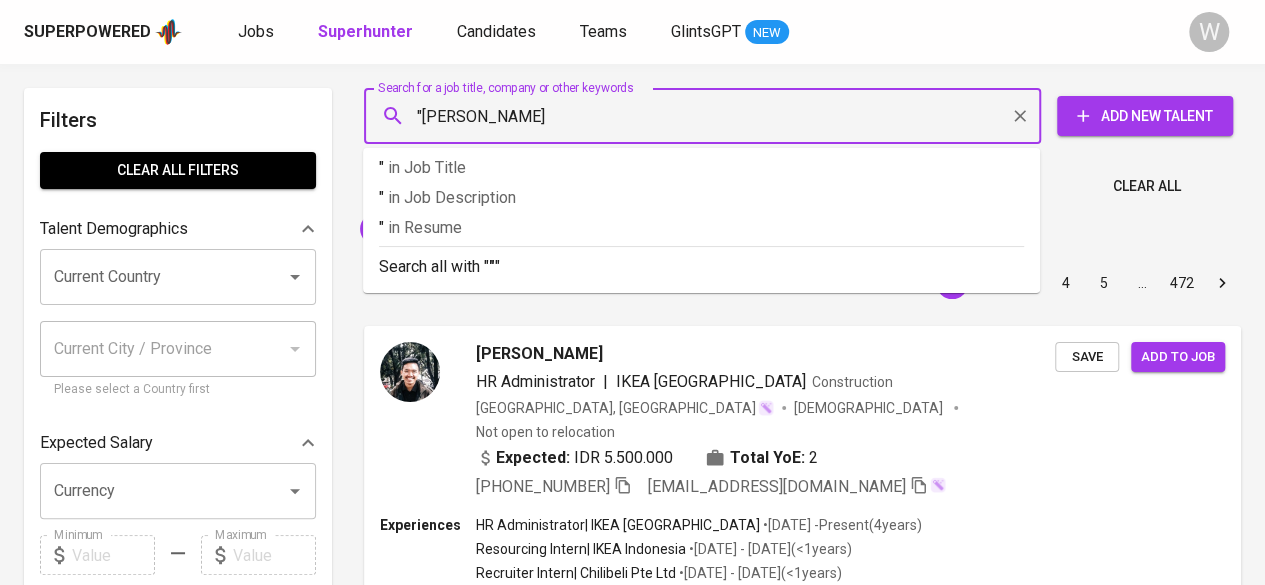 type on ""[PERSON_NAME]"" 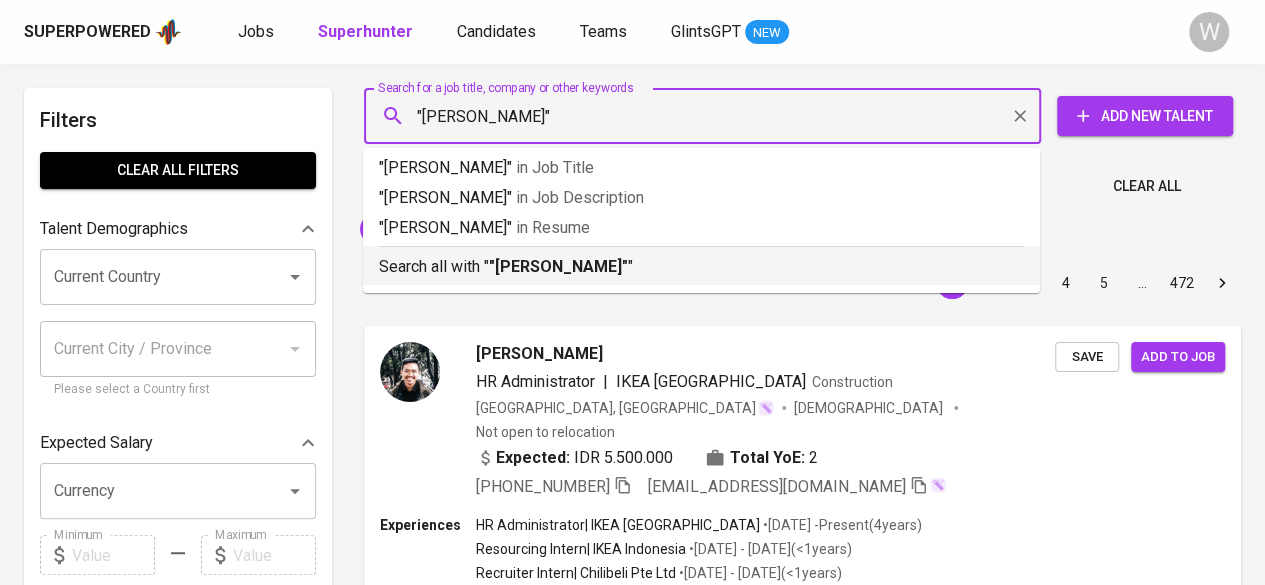 click on "Search all with " "[PERSON_NAME]" "" at bounding box center (701, 265) 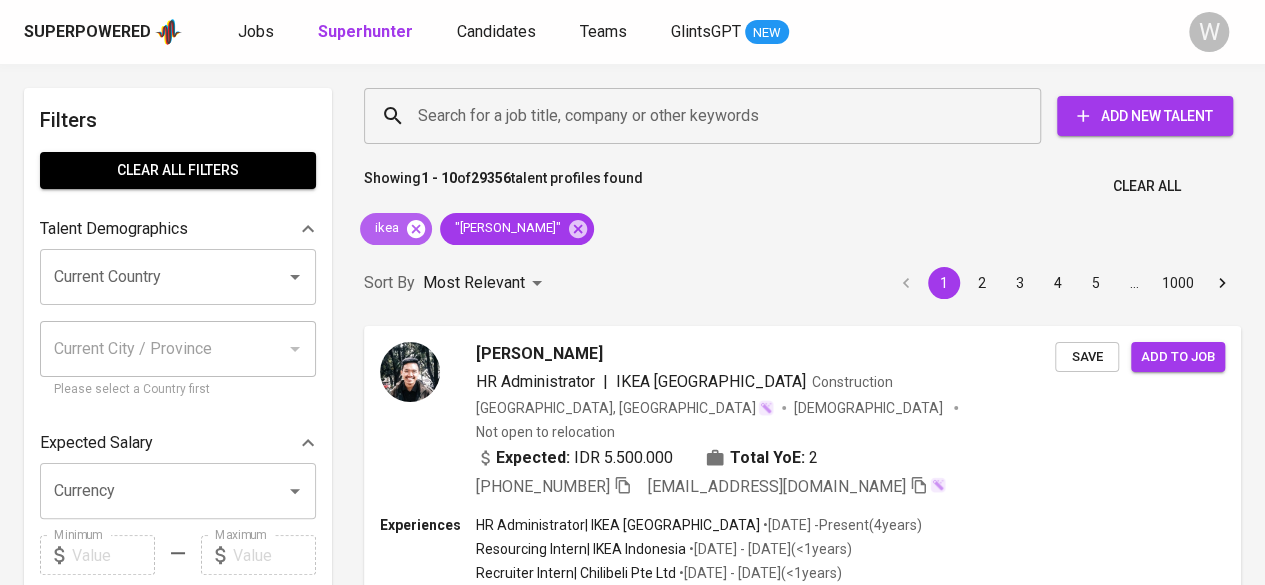 click 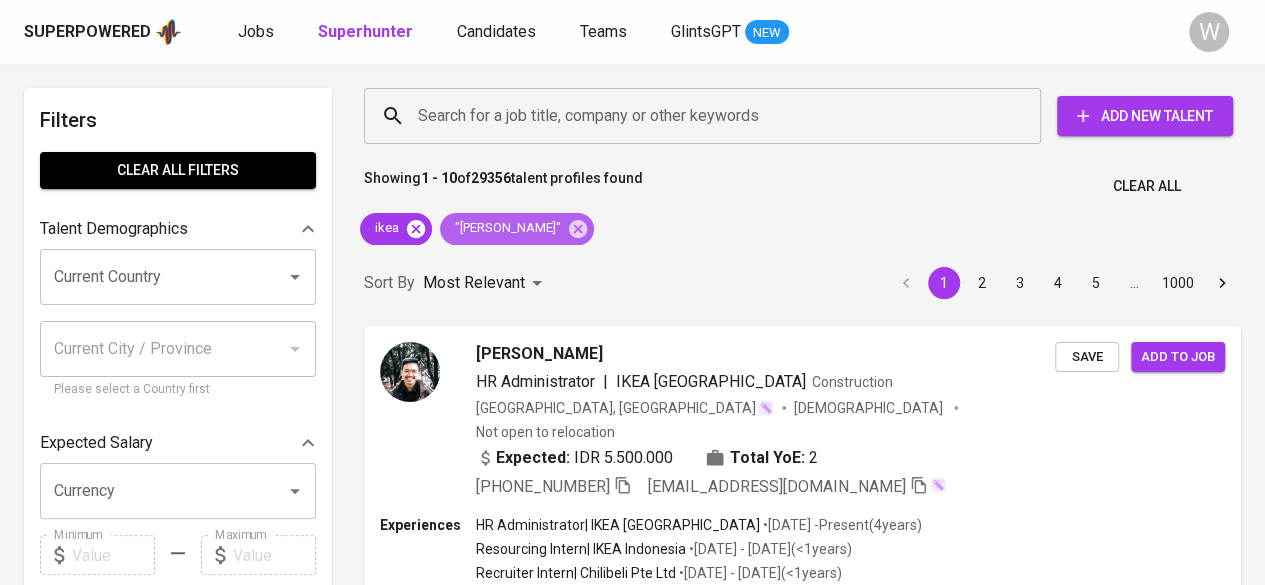 click on ""[PERSON_NAME]"" at bounding box center [506, 228] 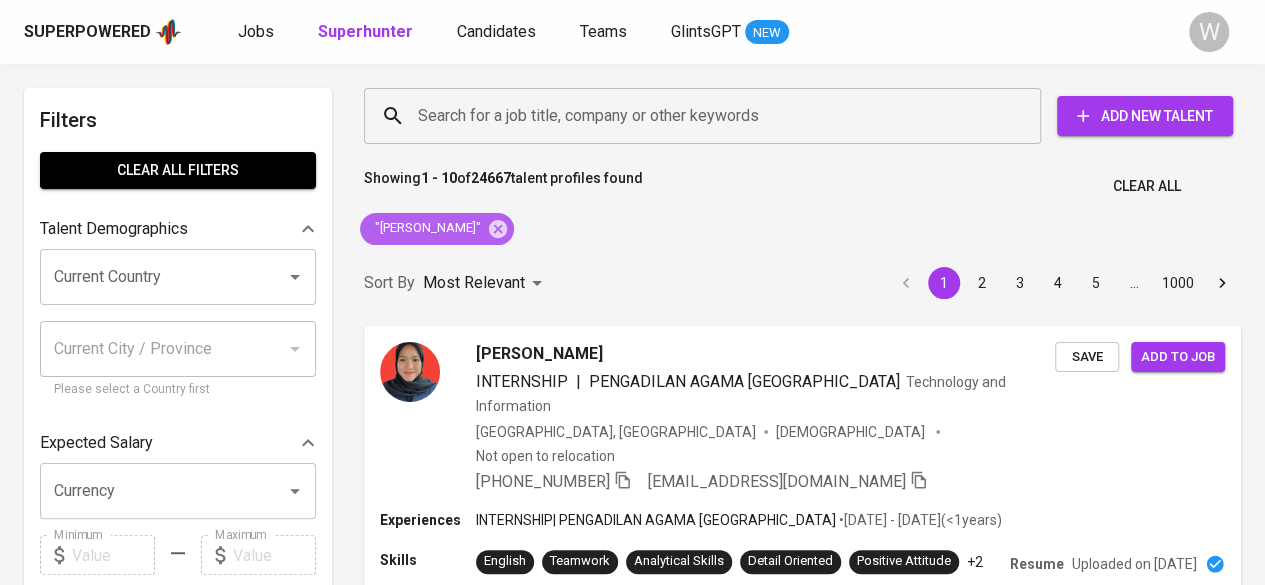 scroll, scrollTop: 43, scrollLeft: 0, axis: vertical 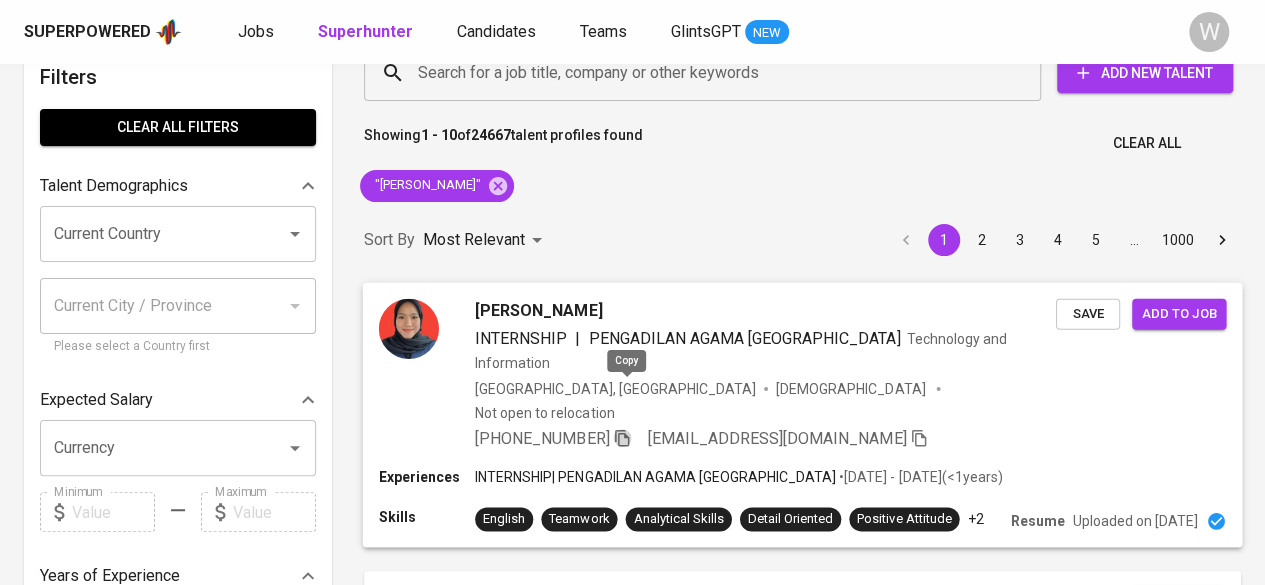 click 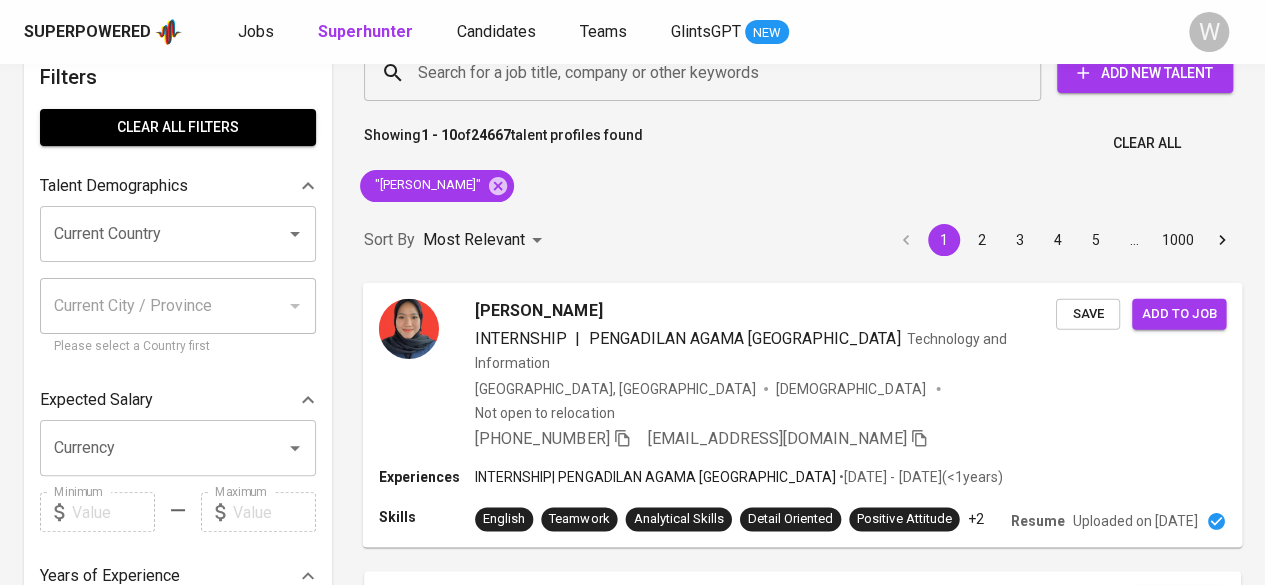 scroll, scrollTop: 0, scrollLeft: 0, axis: both 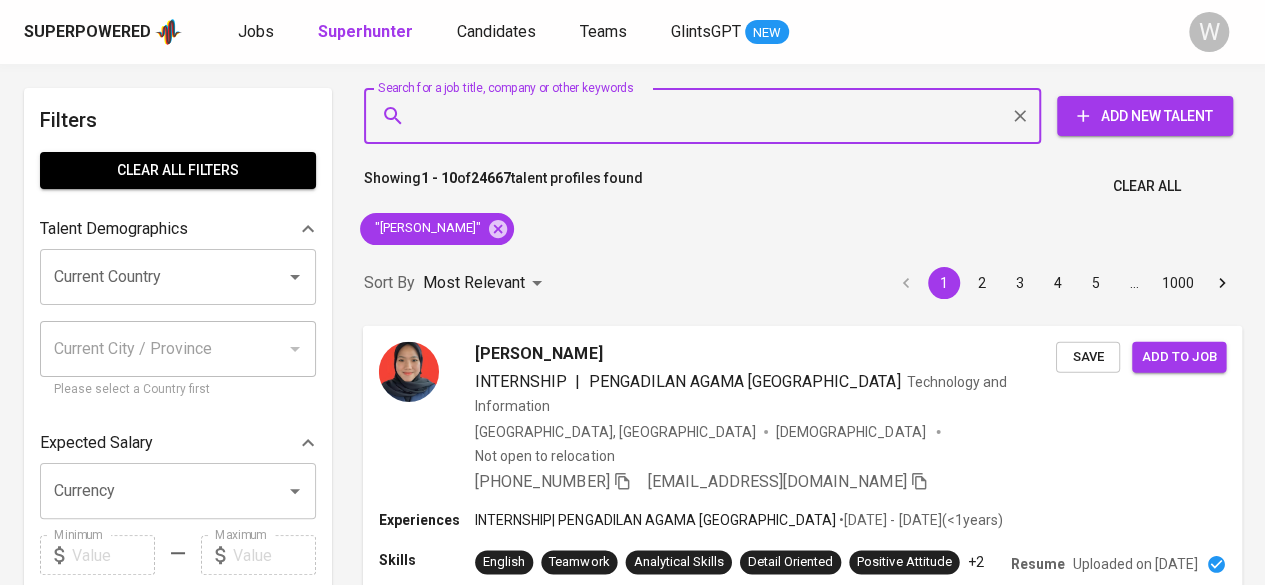 click on "Search for a job title, company or other keywords" at bounding box center [707, 116] 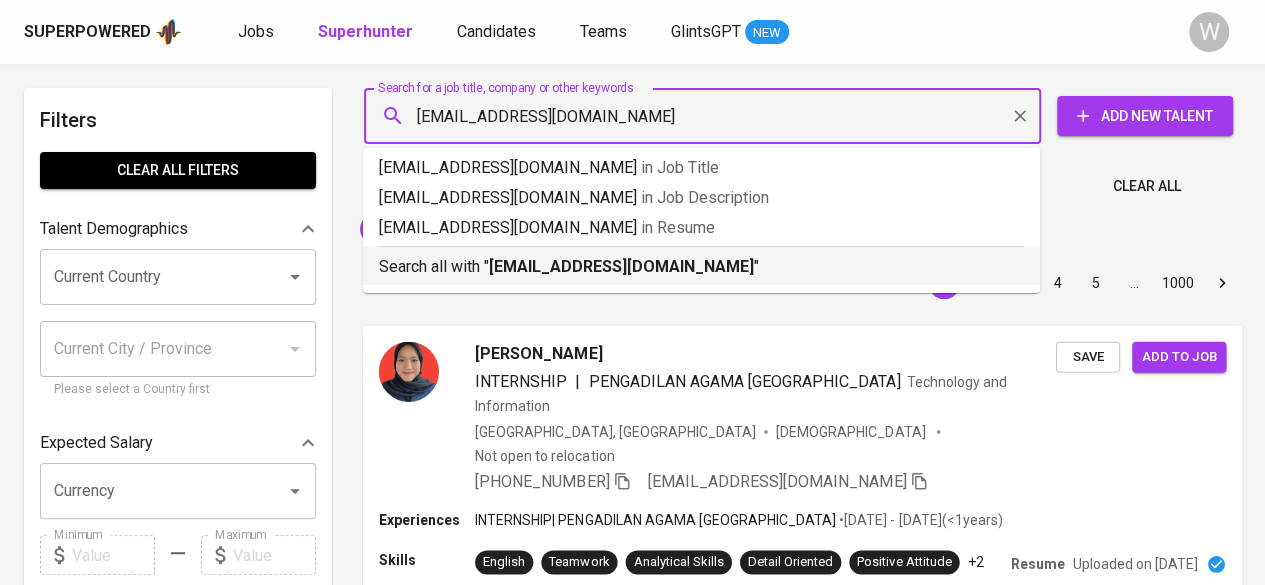 click on "[EMAIL_ADDRESS][DOMAIN_NAME]" at bounding box center [621, 266] 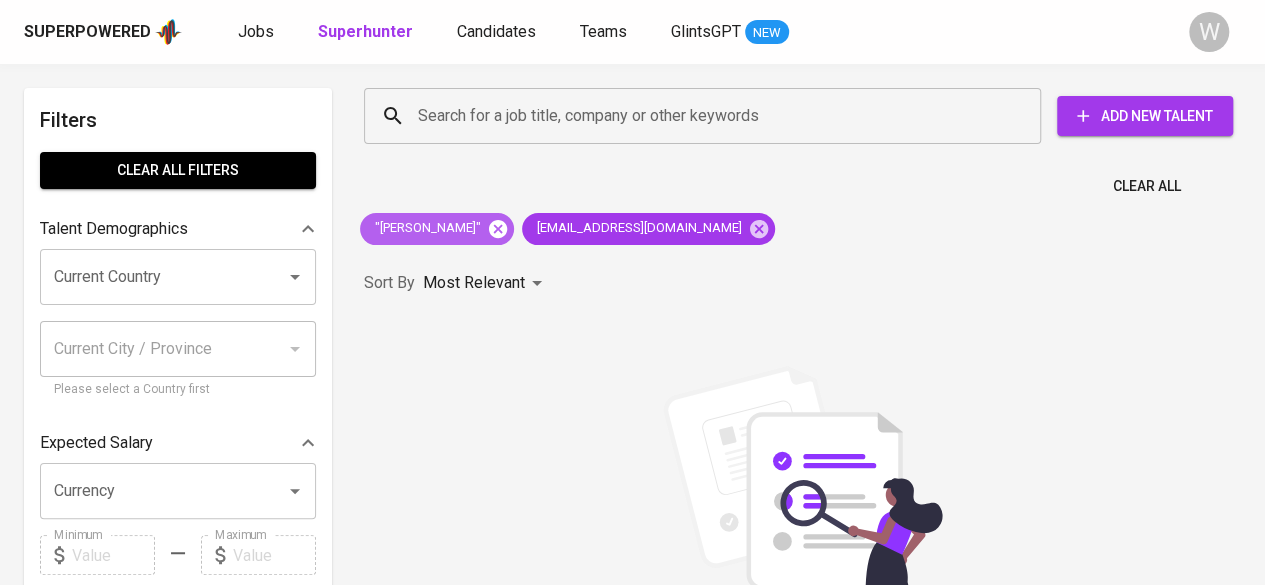 click 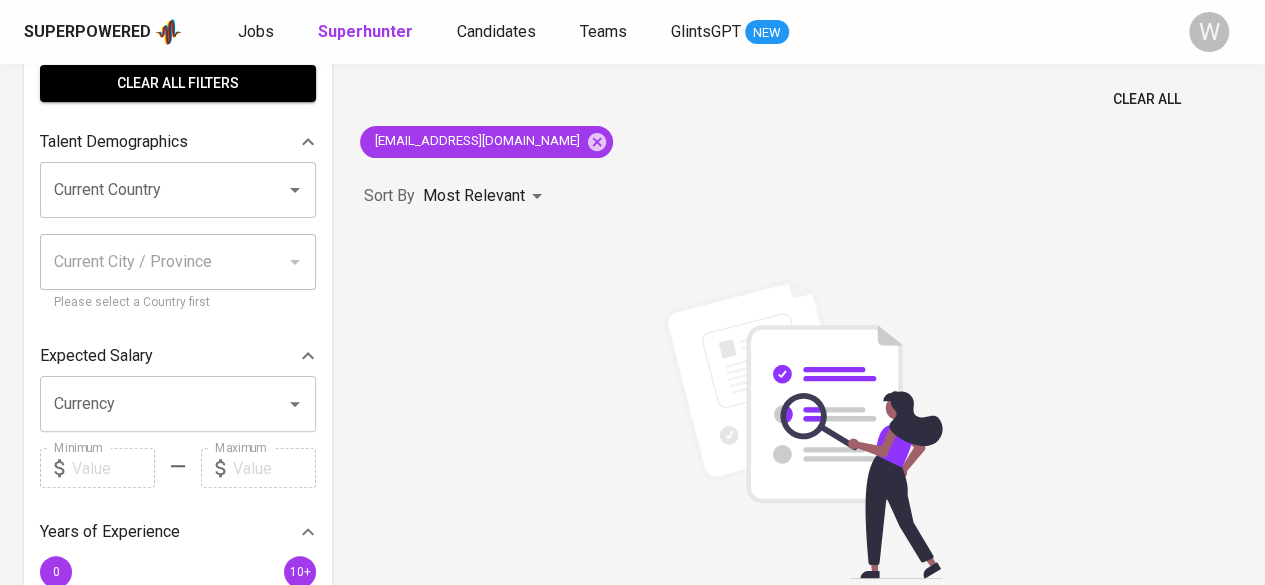 scroll, scrollTop: 0, scrollLeft: 0, axis: both 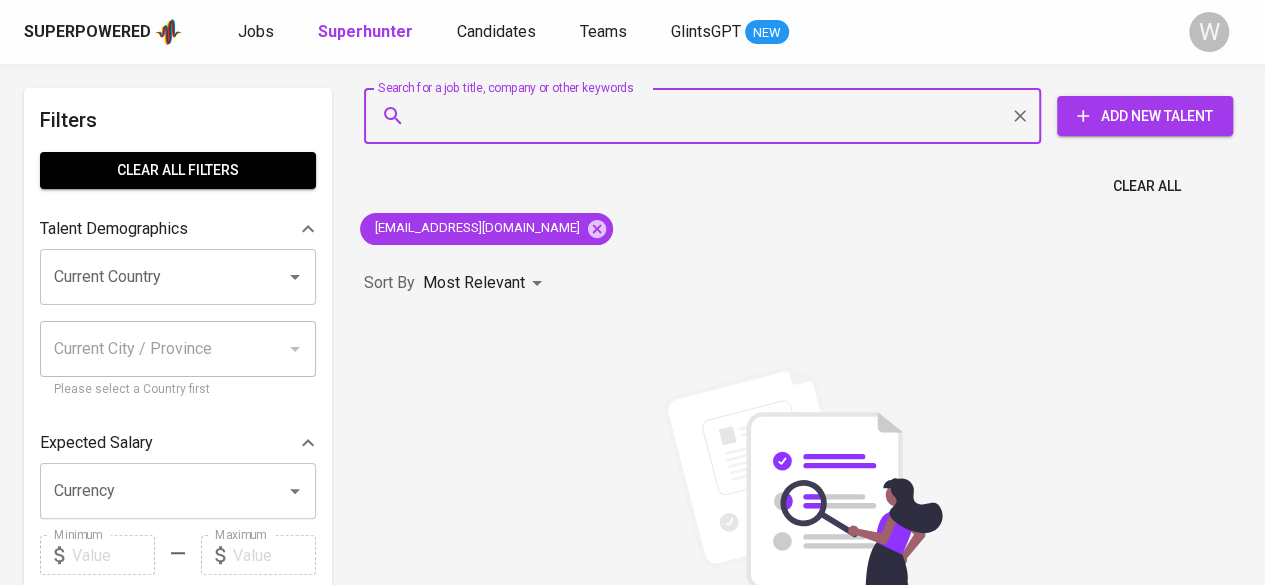 click on "Search for a job title, company or other keywords" at bounding box center (707, 116) 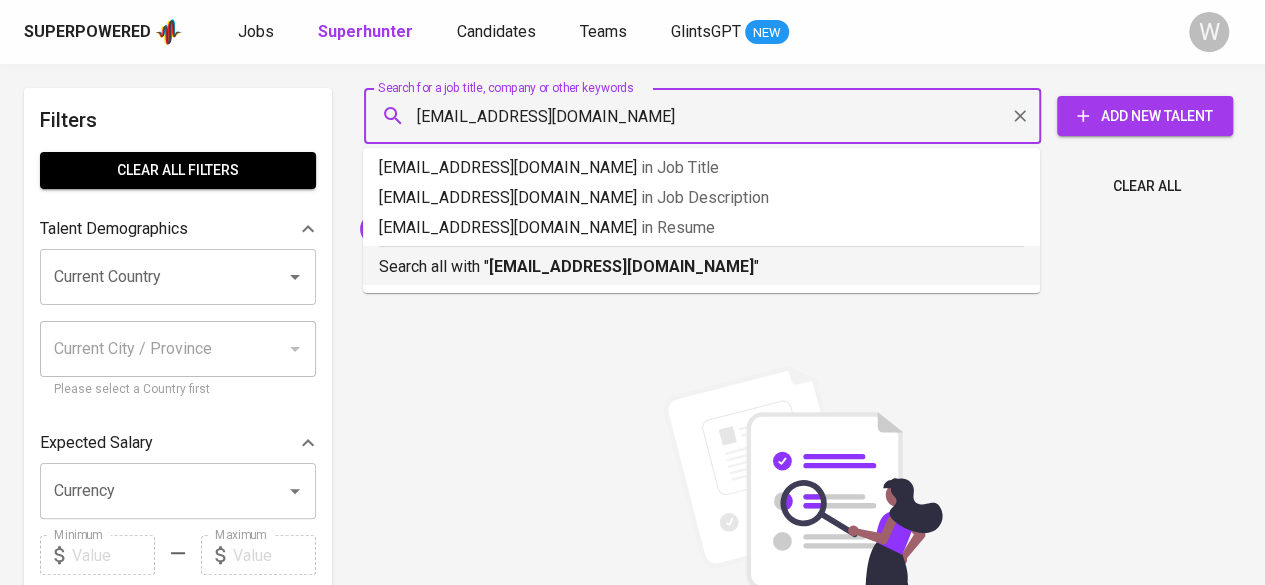click on "[EMAIL_ADDRESS][DOMAIN_NAME]" at bounding box center [621, 266] 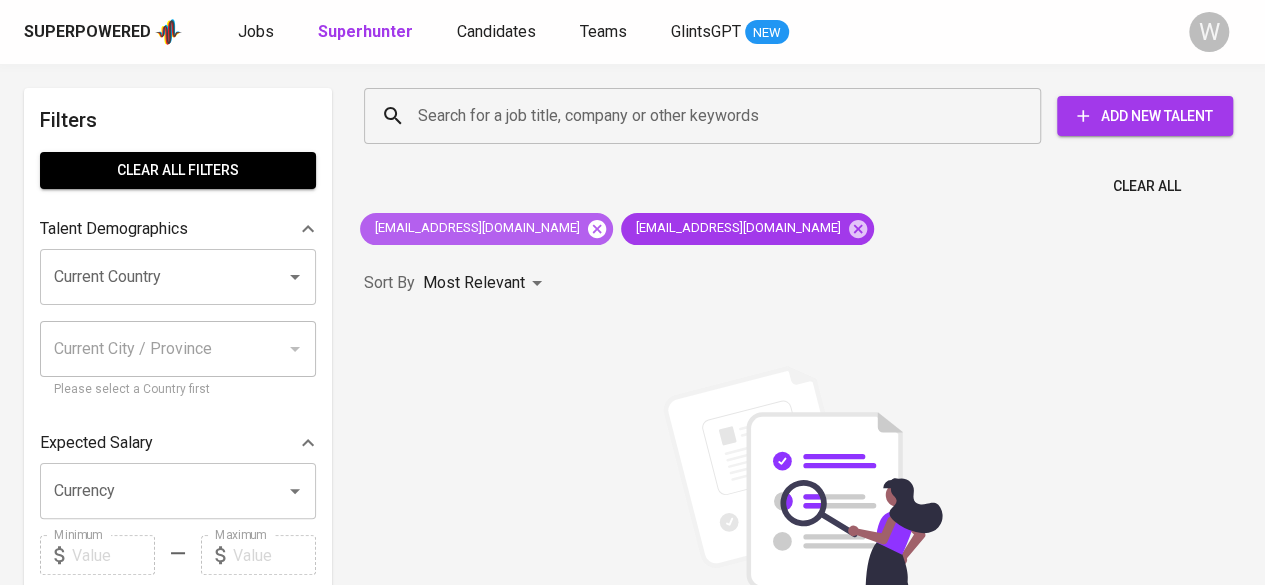click 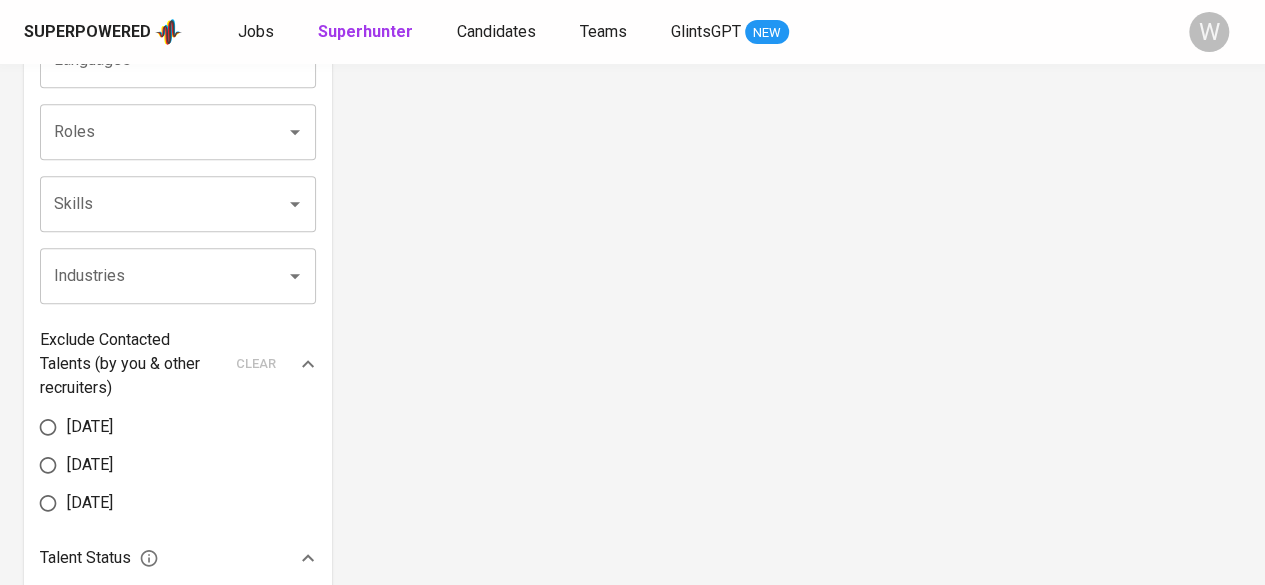 scroll, scrollTop: 0, scrollLeft: 0, axis: both 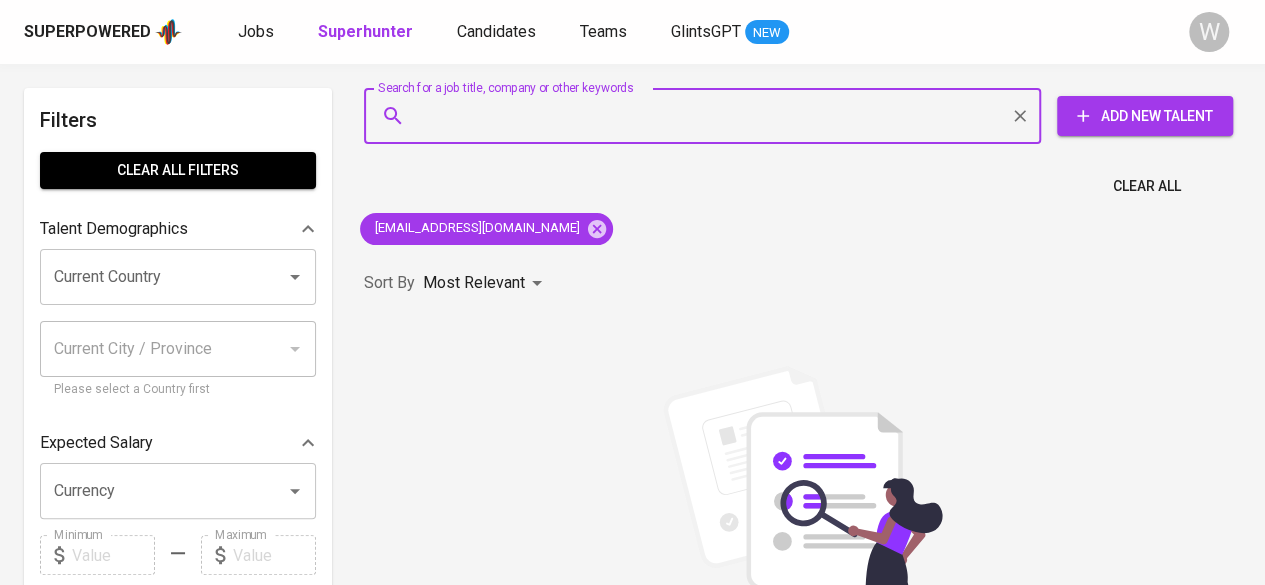 click on "Search for a job title, company or other keywords" at bounding box center [707, 116] 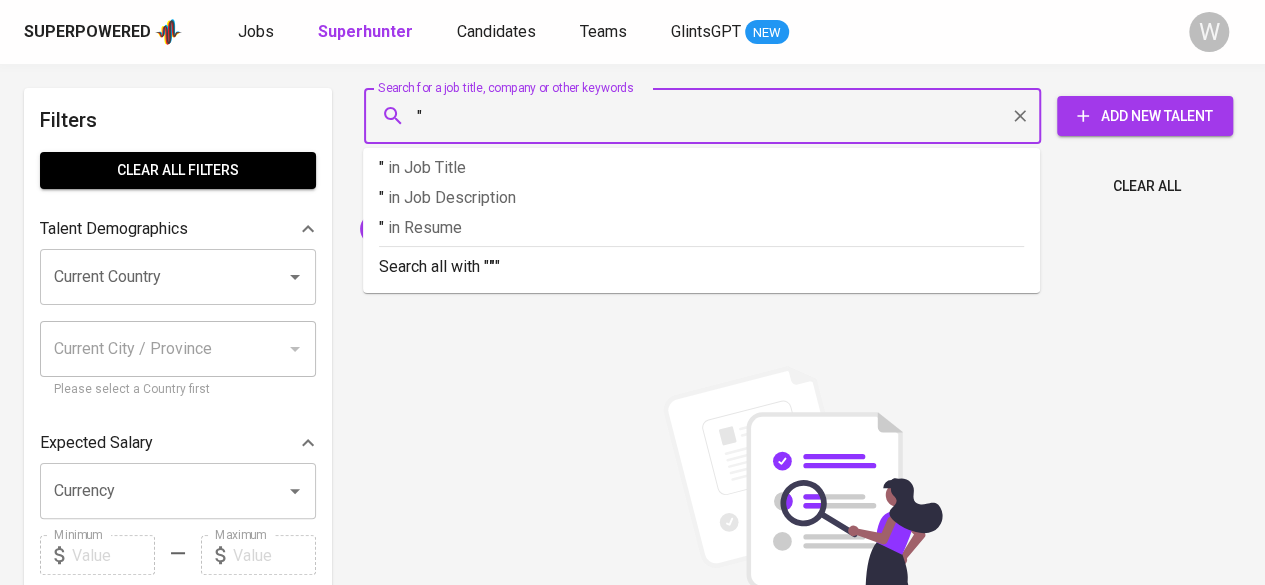paste on "[PERSON_NAME]" 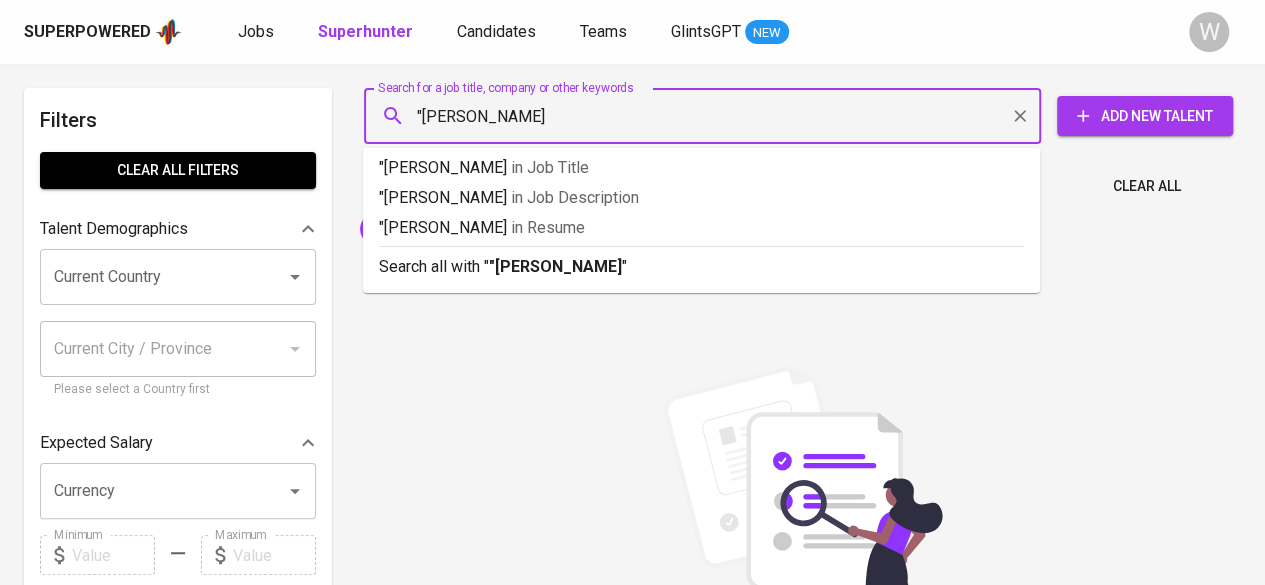 type on ""[PERSON_NAME]"" 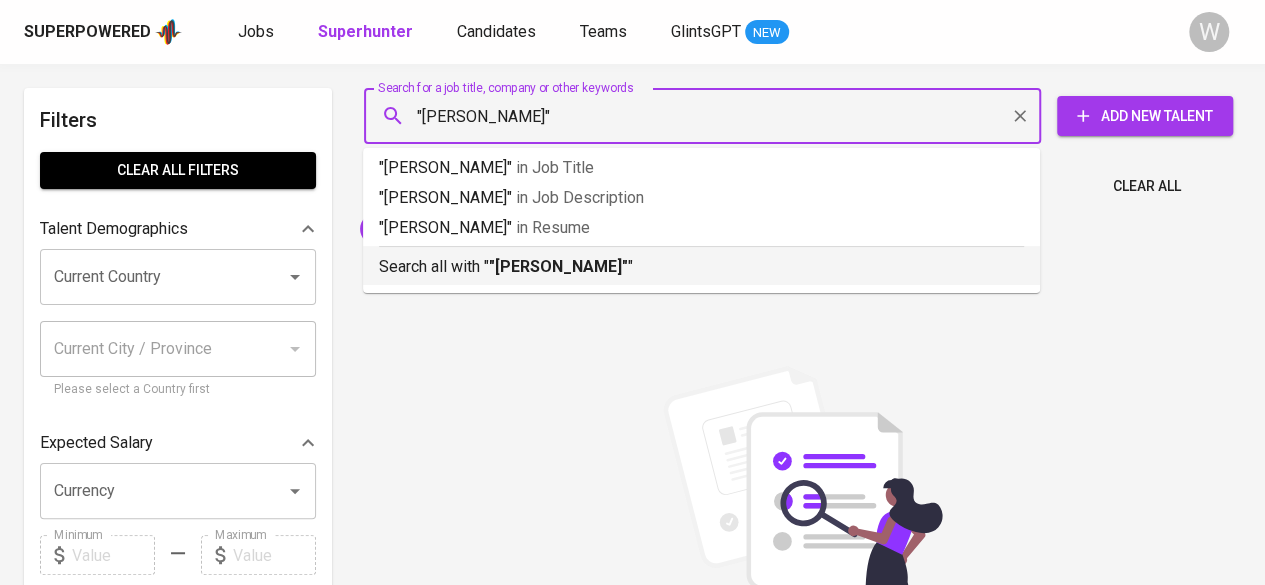 click on ""[PERSON_NAME]"" at bounding box center [558, 266] 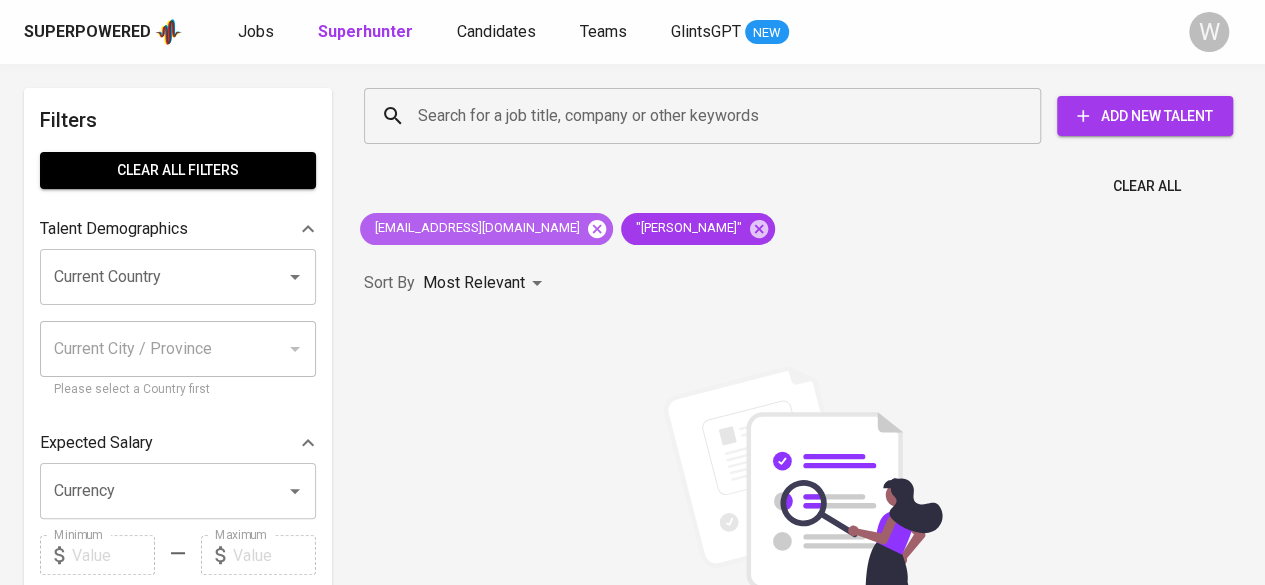 click 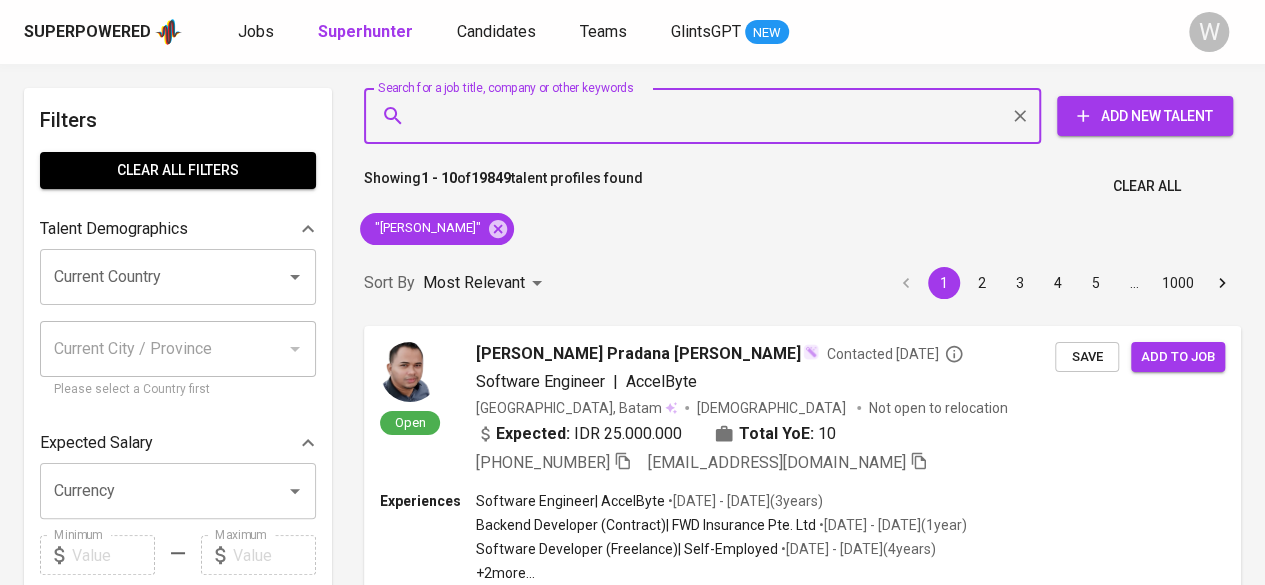 click on "Search for a job title, company or other keywords" at bounding box center (707, 116) 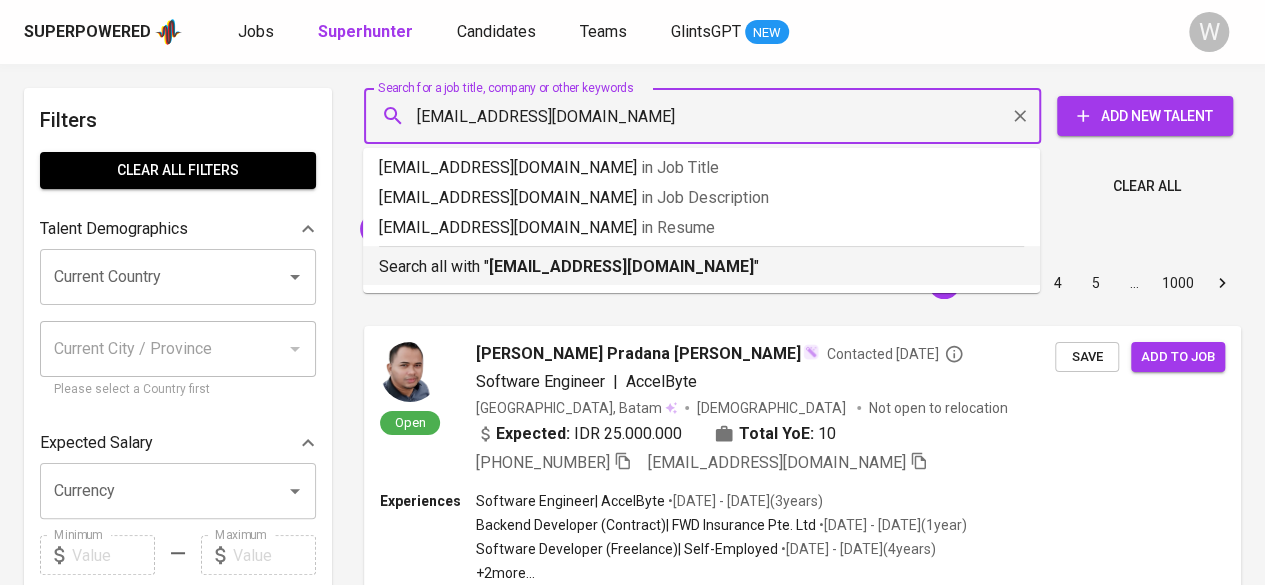 click on "Search all with " [EMAIL_ADDRESS][DOMAIN_NAME] "" at bounding box center [701, 267] 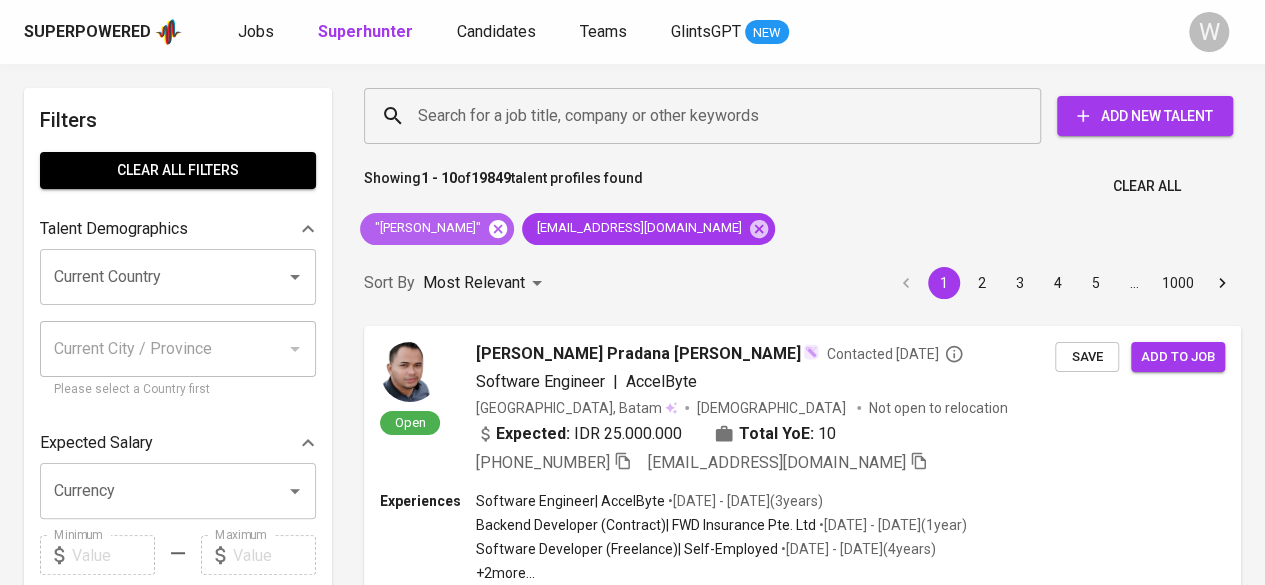 click 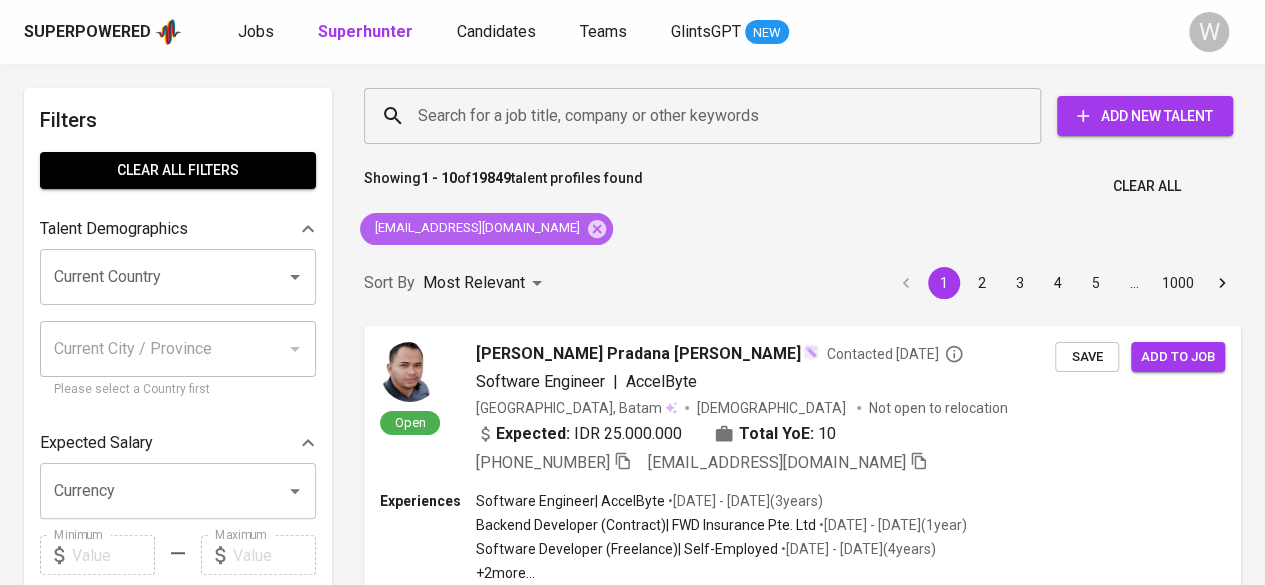 click on "[EMAIL_ADDRESS][DOMAIN_NAME]" at bounding box center [476, 228] 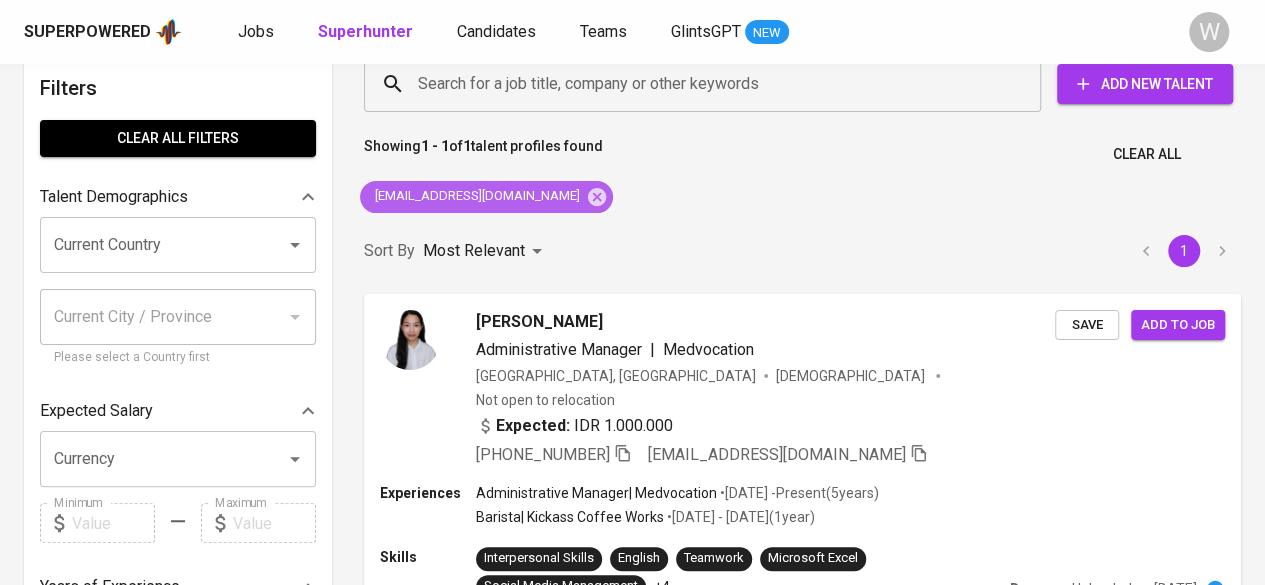 scroll, scrollTop: 33, scrollLeft: 0, axis: vertical 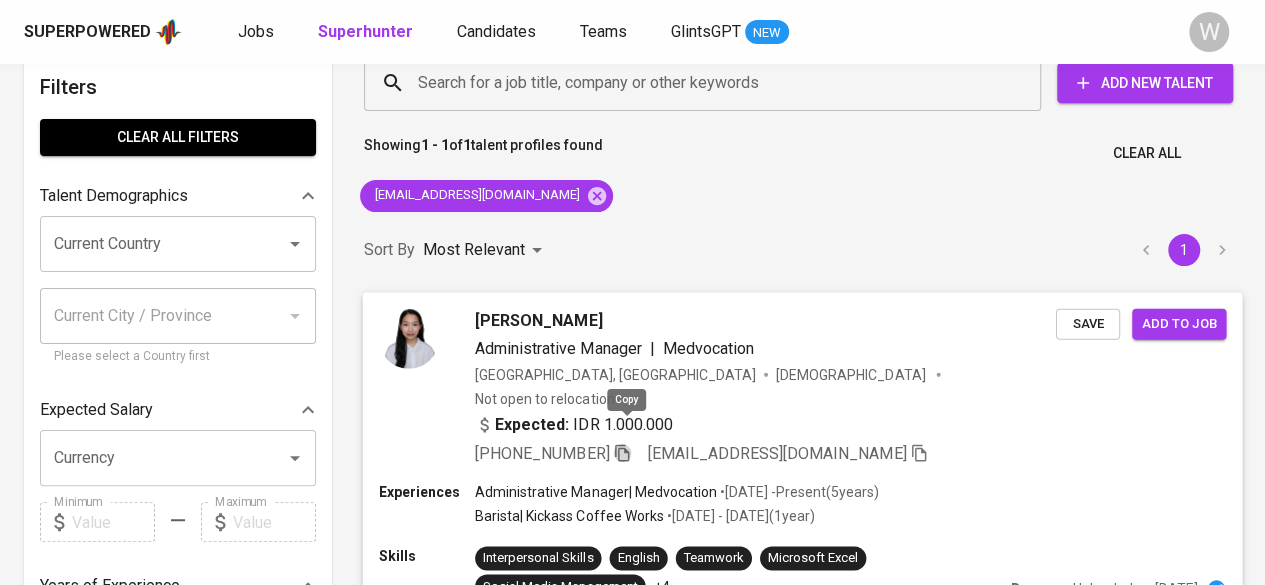 click 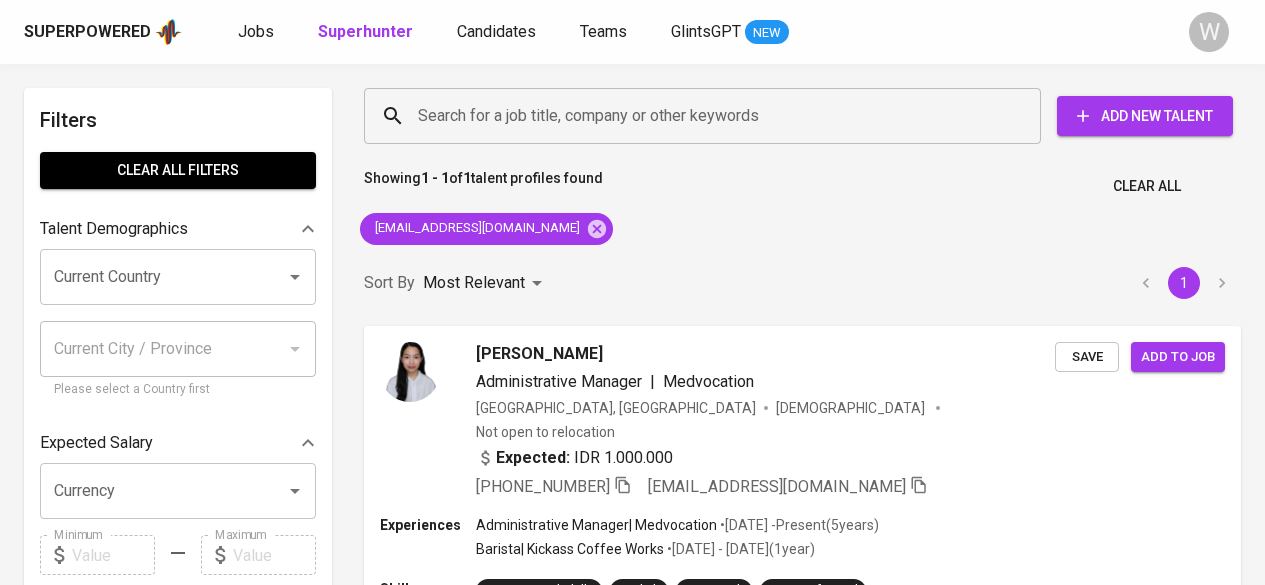 scroll, scrollTop: 33, scrollLeft: 0, axis: vertical 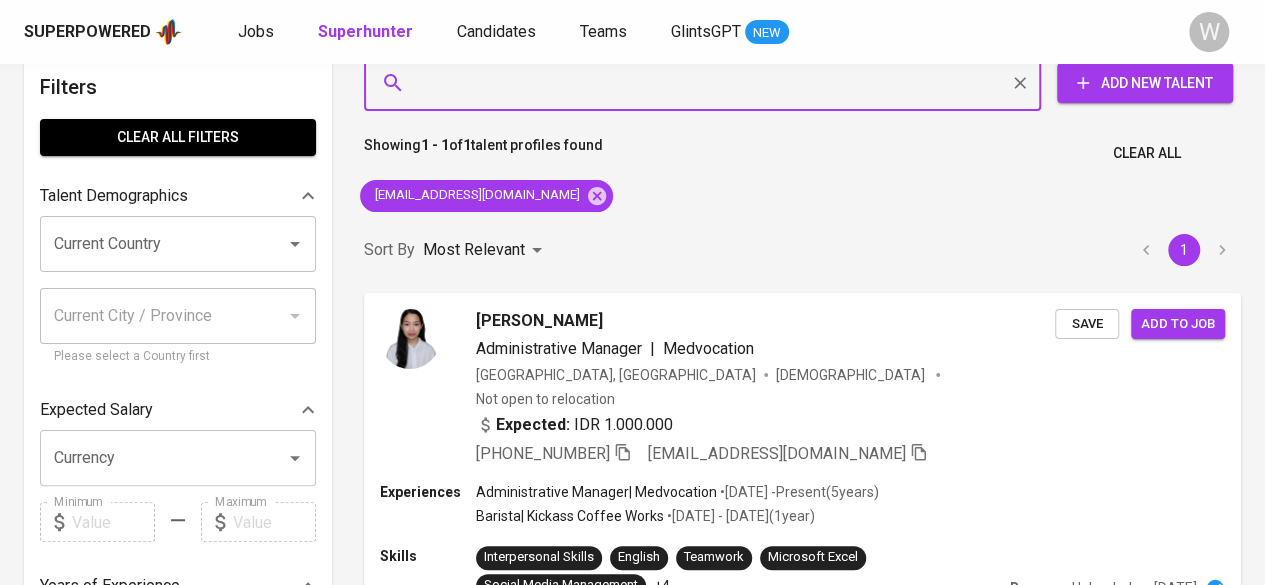 click on "Search for a job title, company or other keywords" at bounding box center [707, 83] 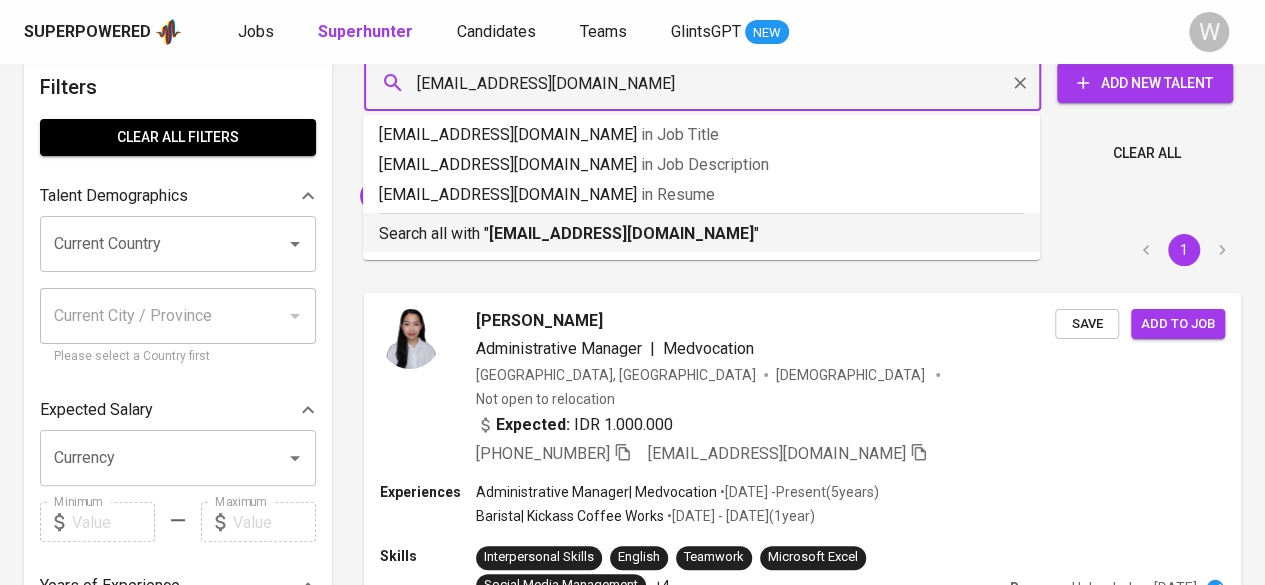 click on "jjjamesmaramis@gmail.com" at bounding box center (621, 233) 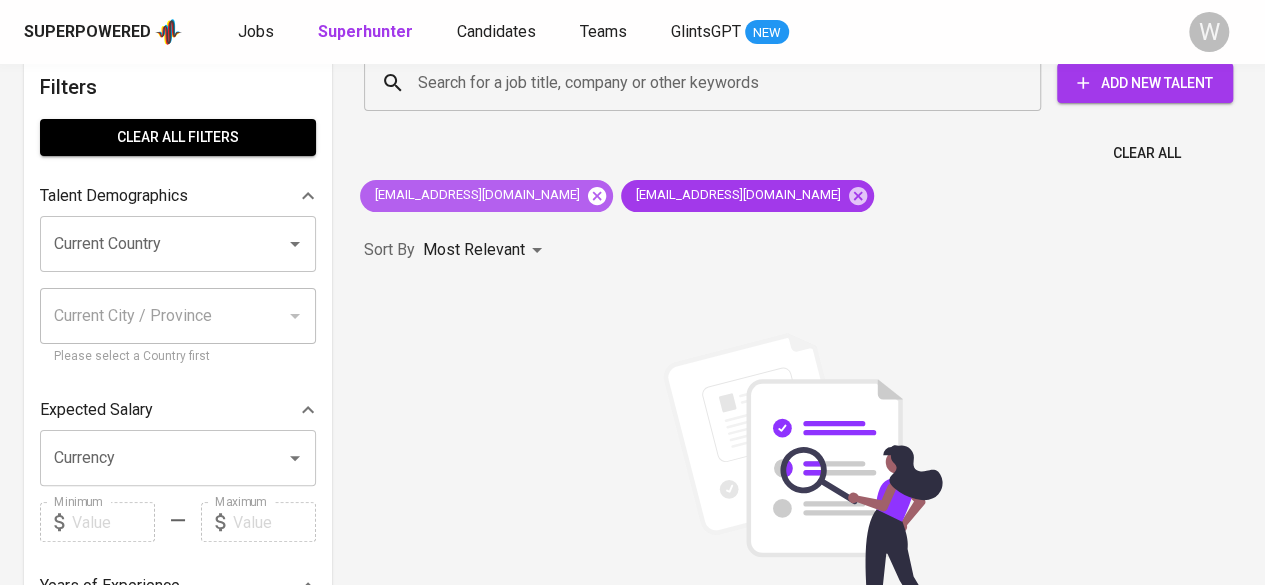 click 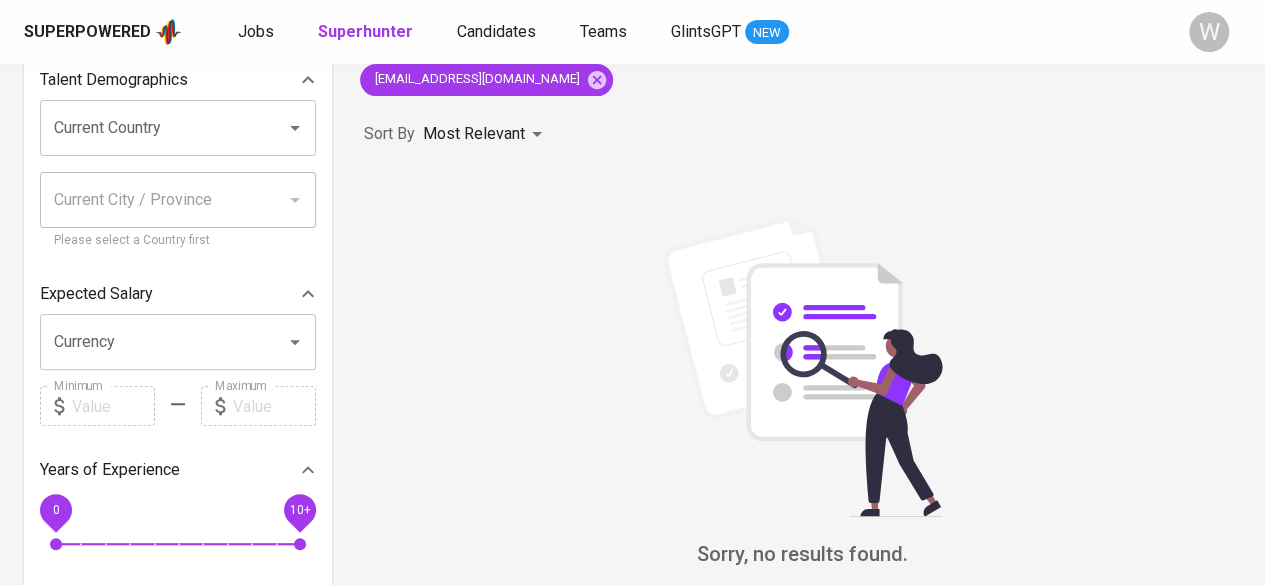 scroll, scrollTop: 0, scrollLeft: 0, axis: both 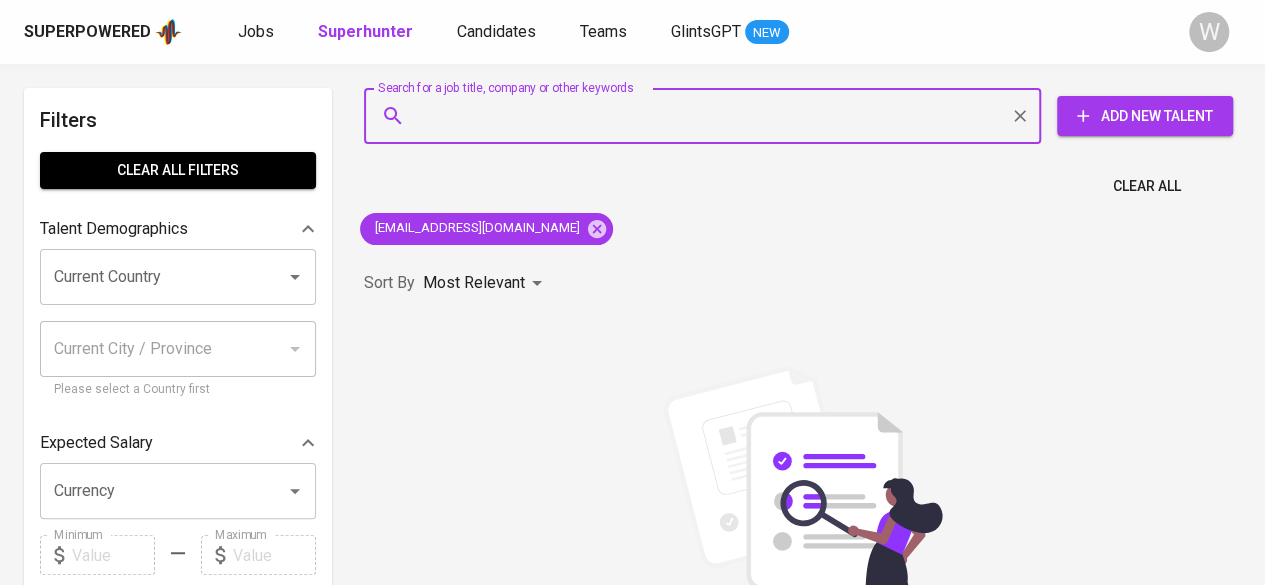 click on "Search for a job title, company or other keywords" at bounding box center [707, 116] 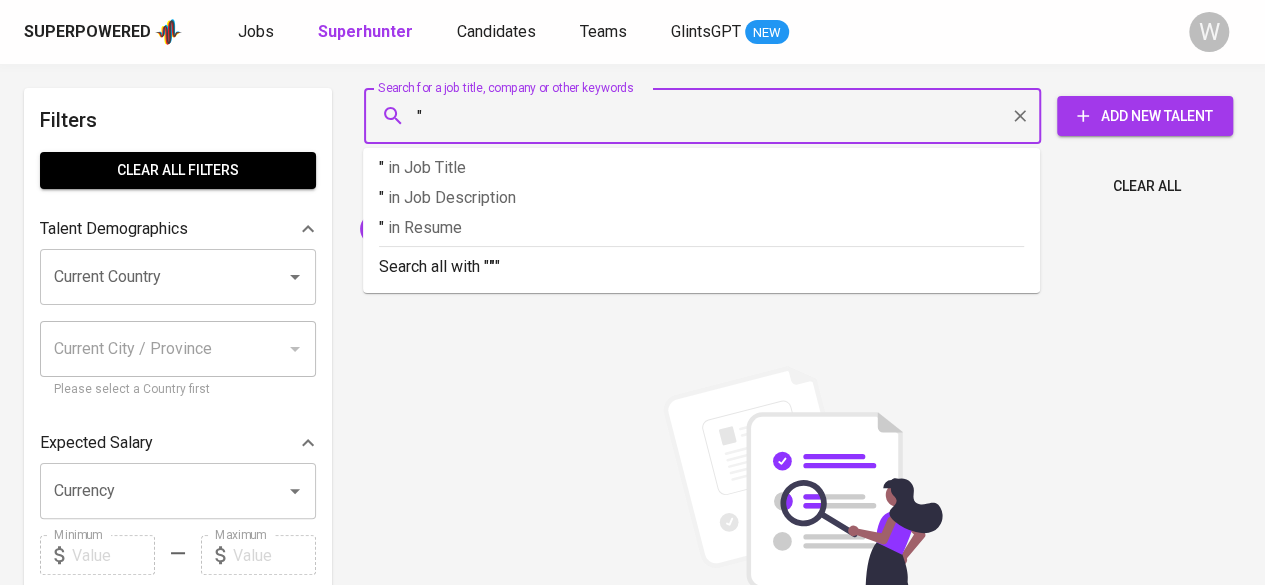paste on "James Maramis" 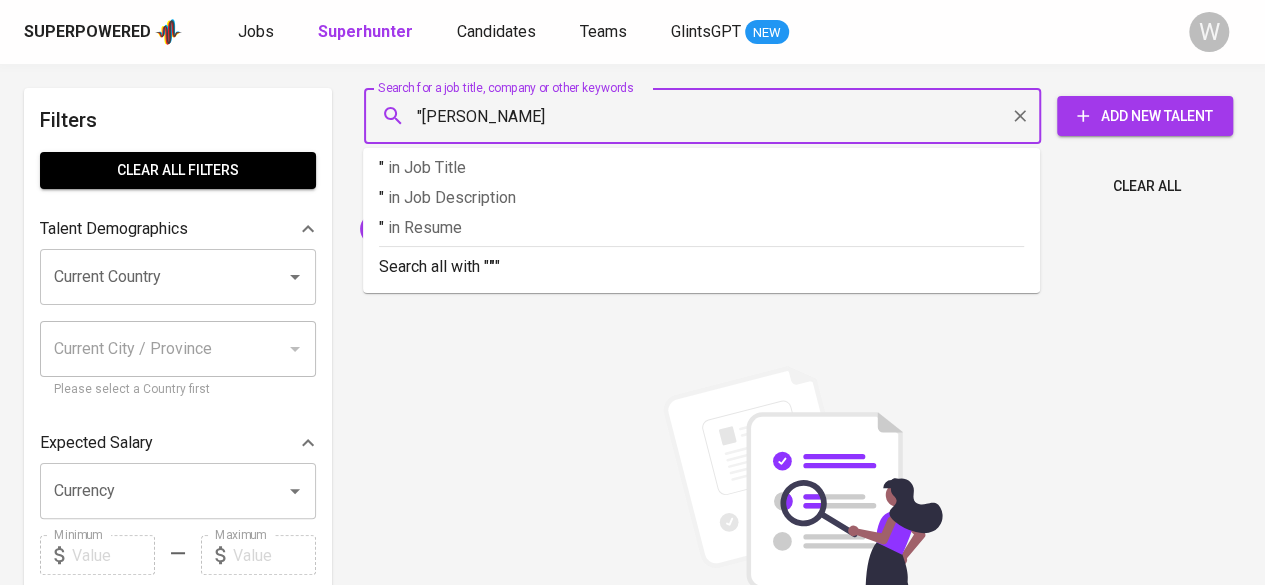 type on ""James Maramis"" 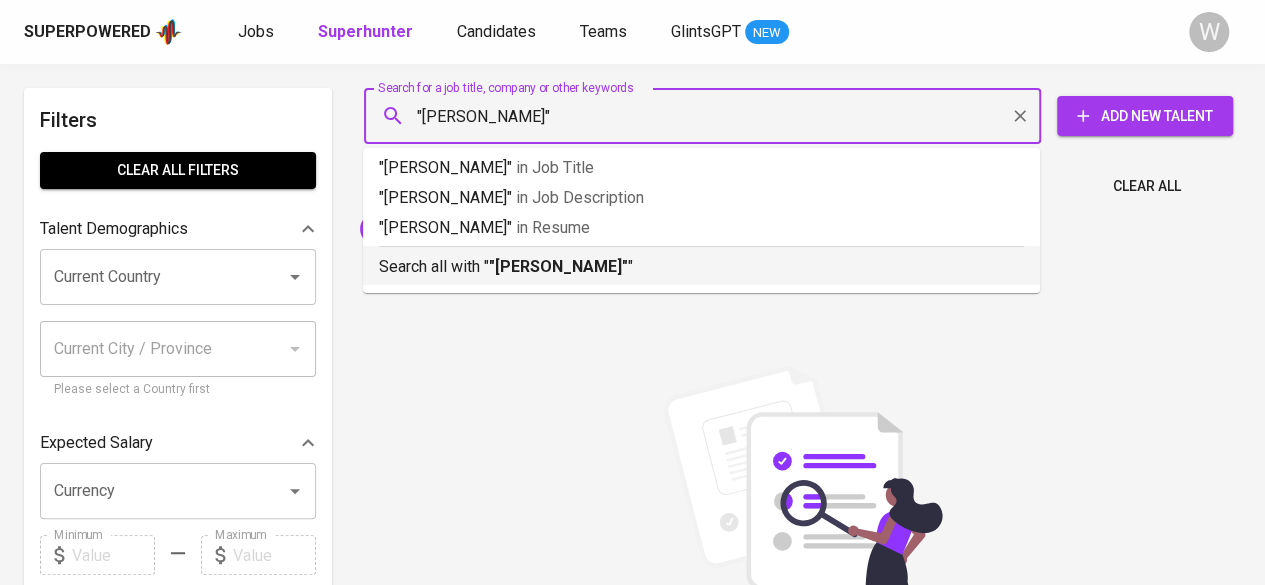 click on "Search all with " "James Maramis" "" at bounding box center [701, 262] 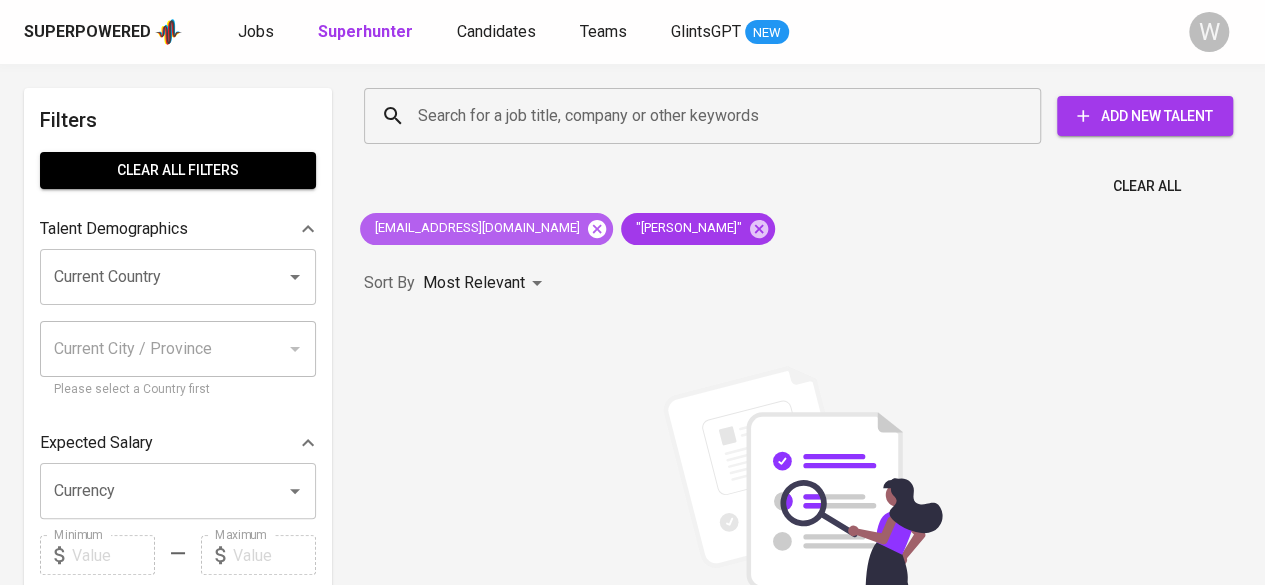 click 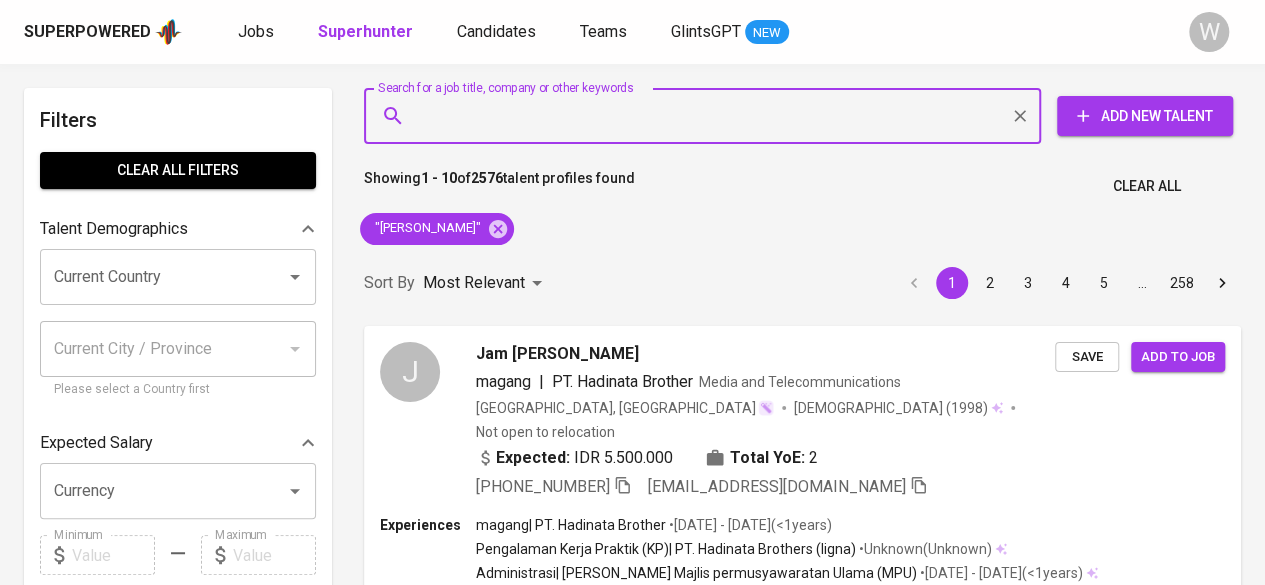 click on "Search for a job title, company or other keywords" at bounding box center (707, 116) 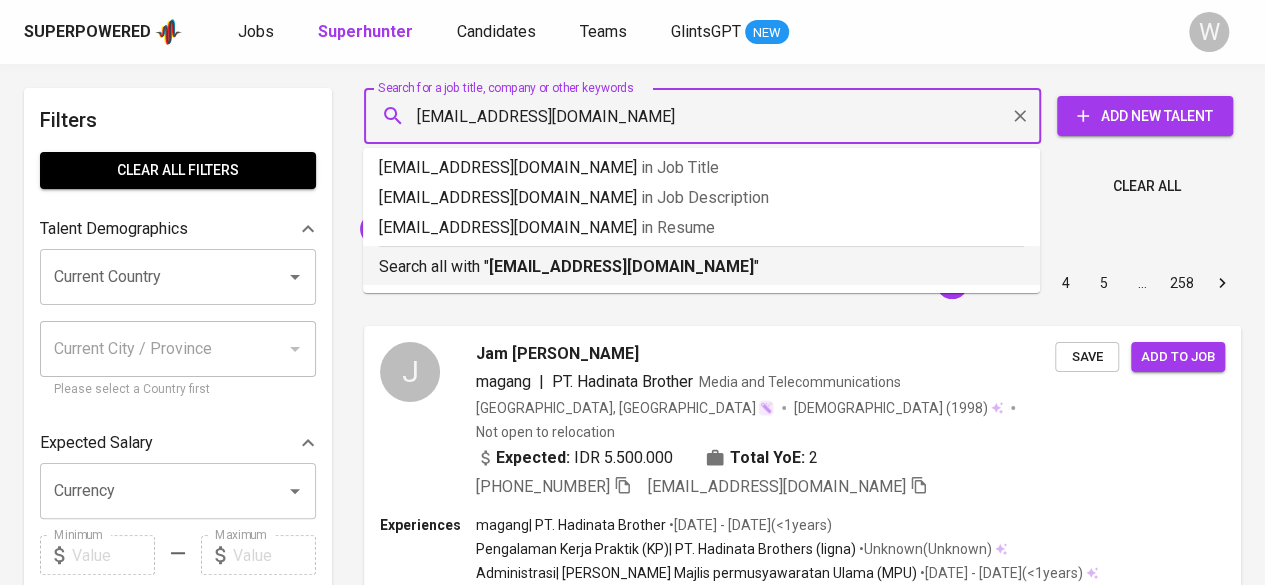 click on "ewin_cia@yahoo.com" at bounding box center (621, 266) 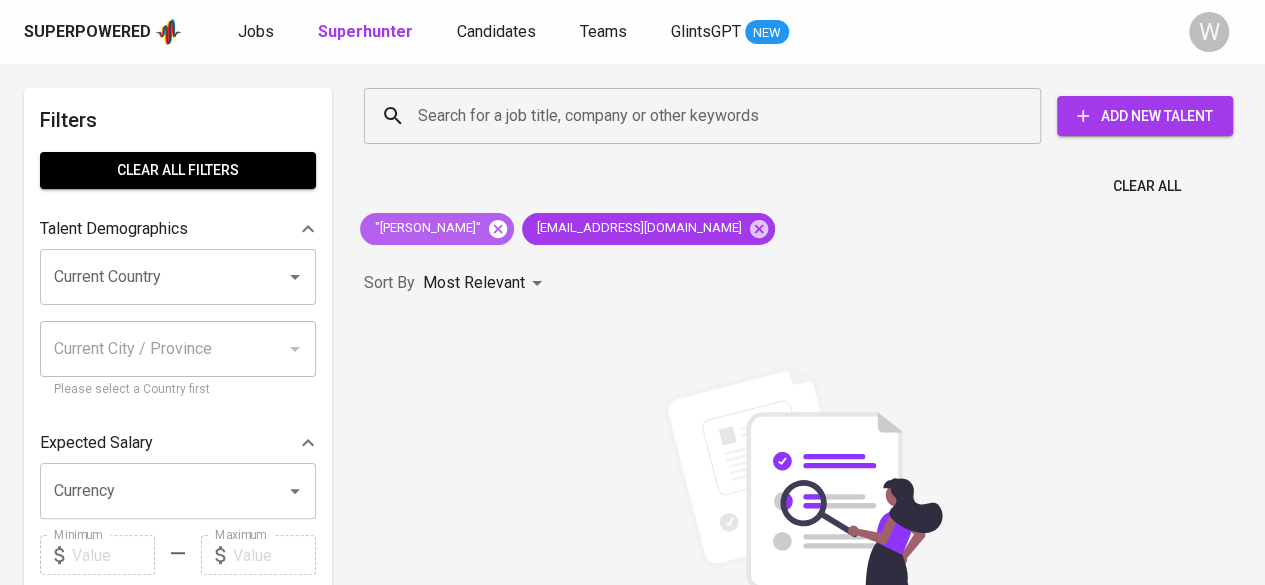 click 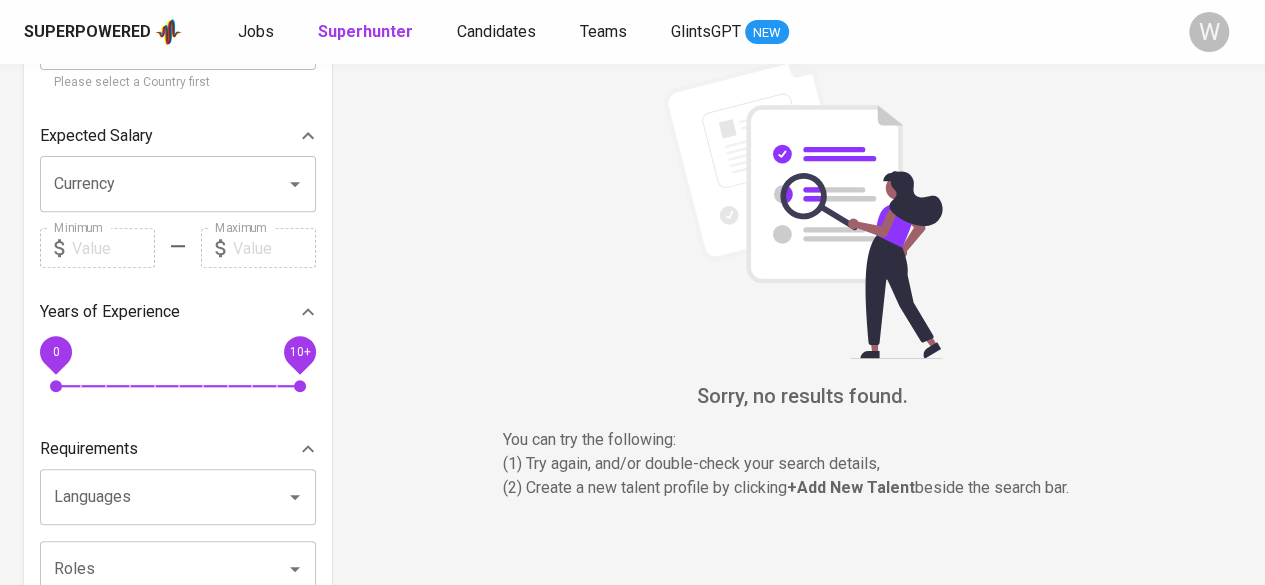scroll, scrollTop: 0, scrollLeft: 0, axis: both 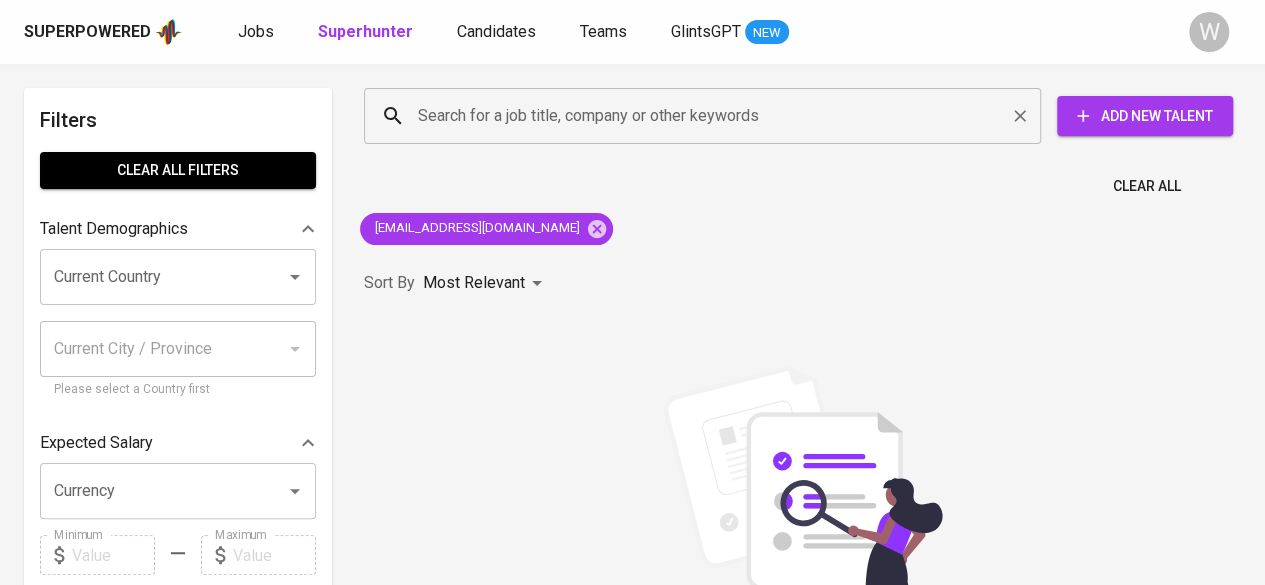 click on "Search for a job title, company or other keywords" at bounding box center [707, 116] 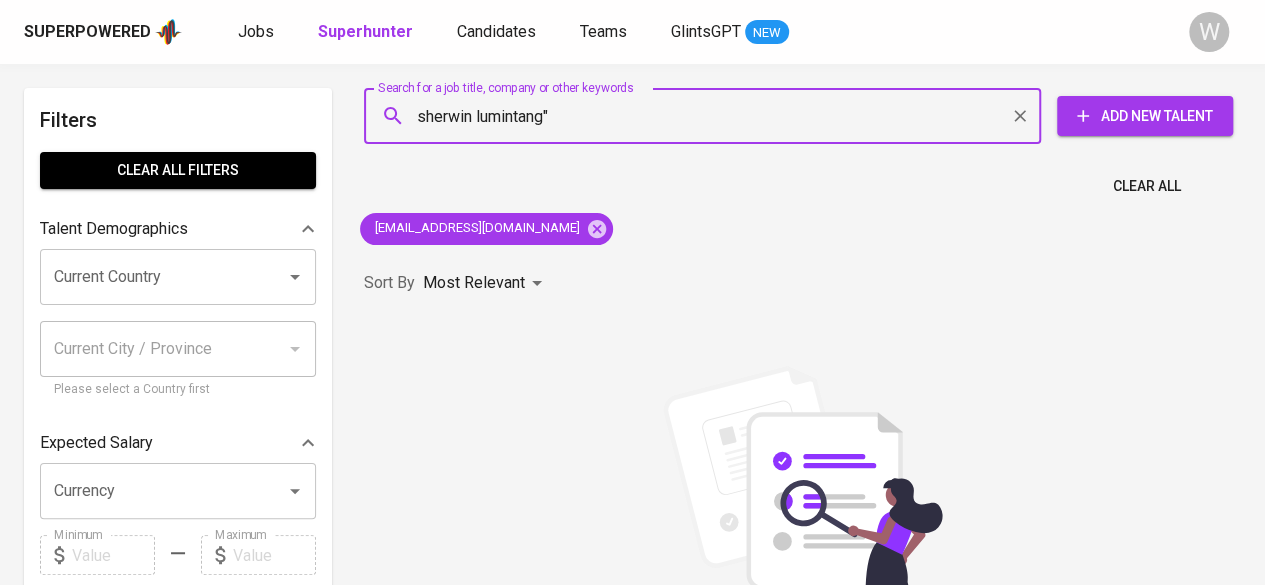 type on ""sherwin lumintang"" 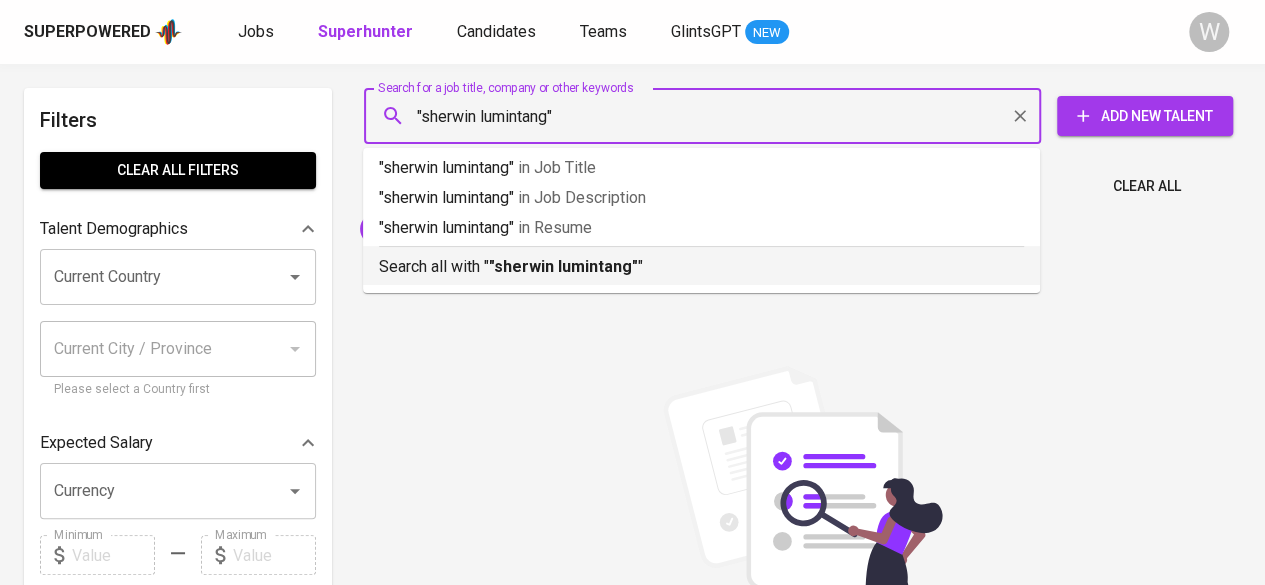 click on ""sherwin lumintang"" at bounding box center (563, 266) 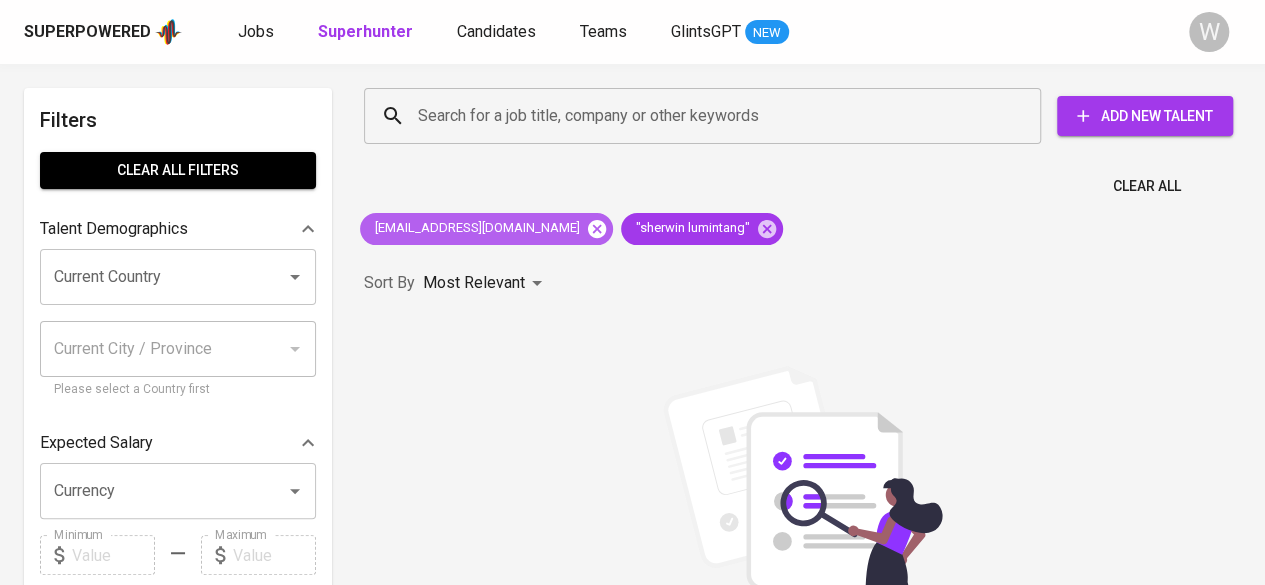 click 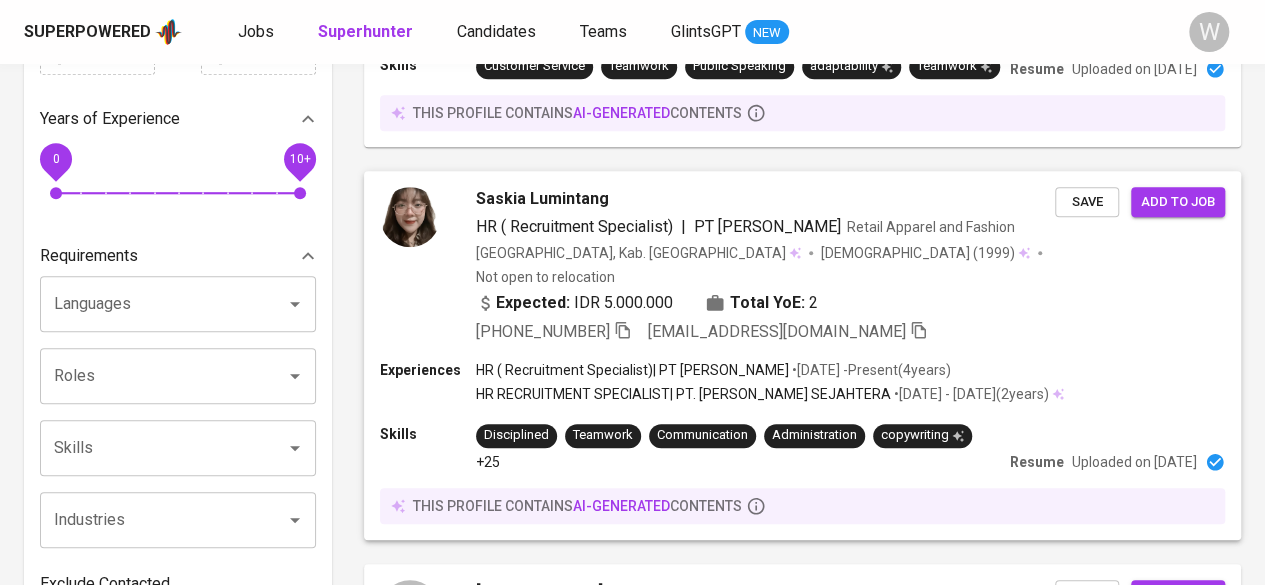 scroll, scrollTop: 0, scrollLeft: 0, axis: both 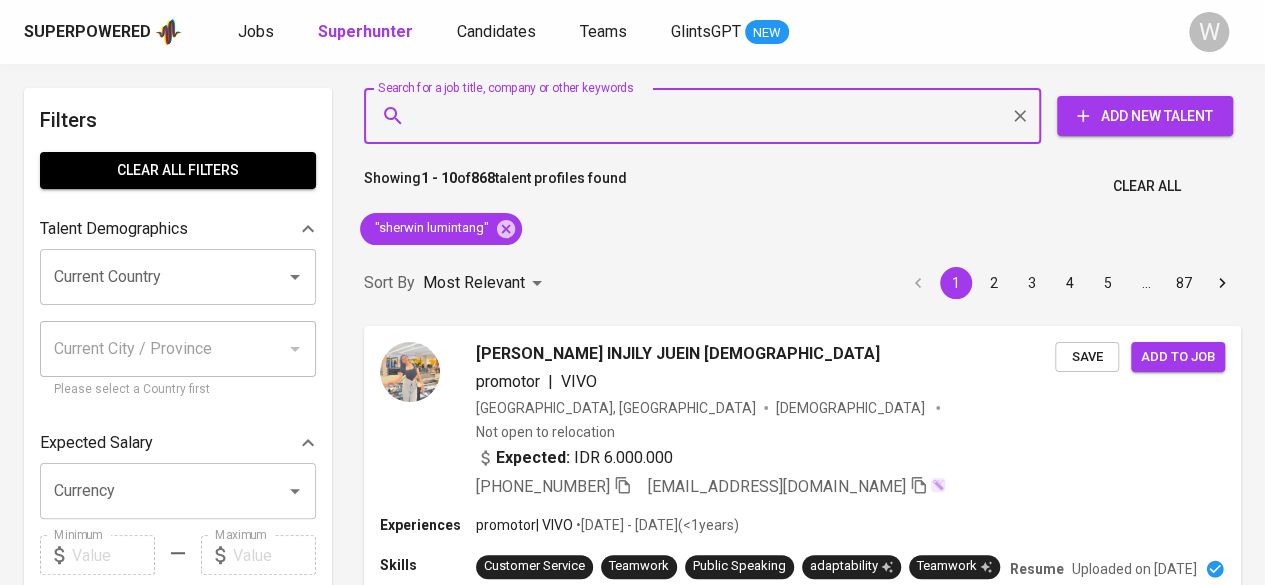 click on "Search for a job title, company or other keywords" at bounding box center [707, 116] 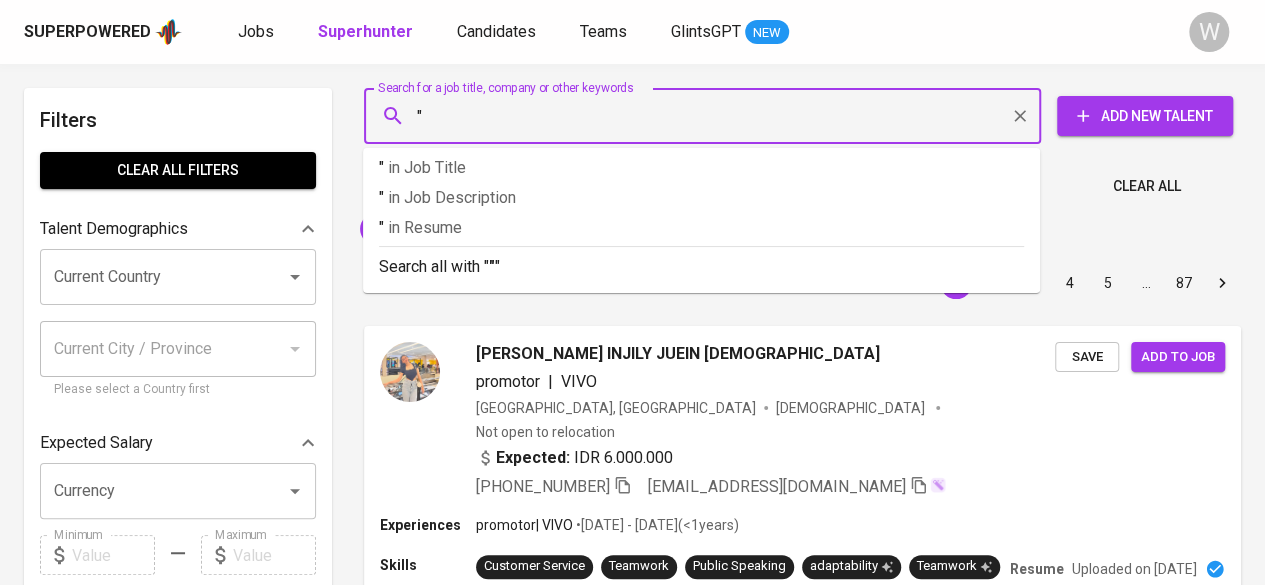 paste on "Hidayatul Izza Mufasiroh" 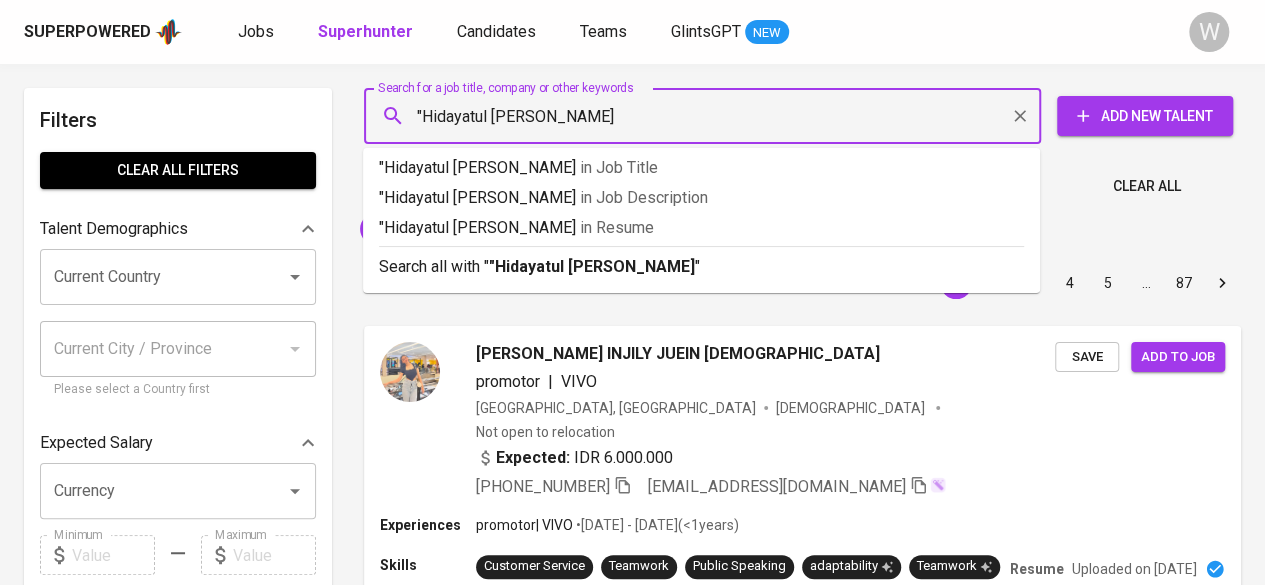 type on ""Hidayatul Izza Mufasiroh"" 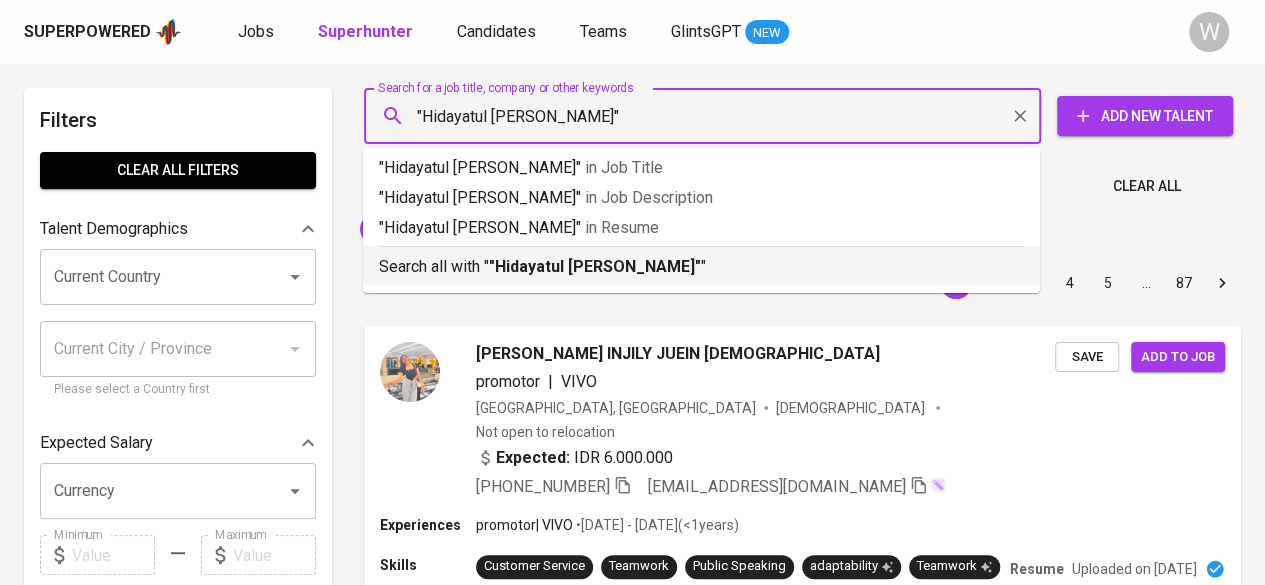 click on "Search all with " "Hidayatul Izza Mufasiroh" "" at bounding box center [701, 267] 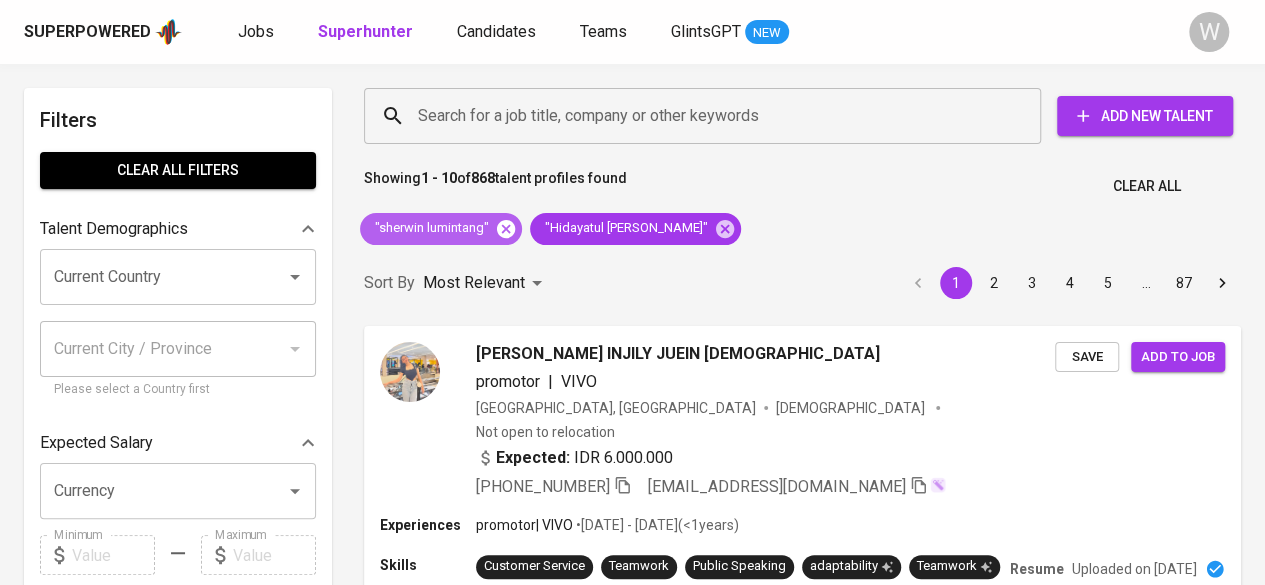 click 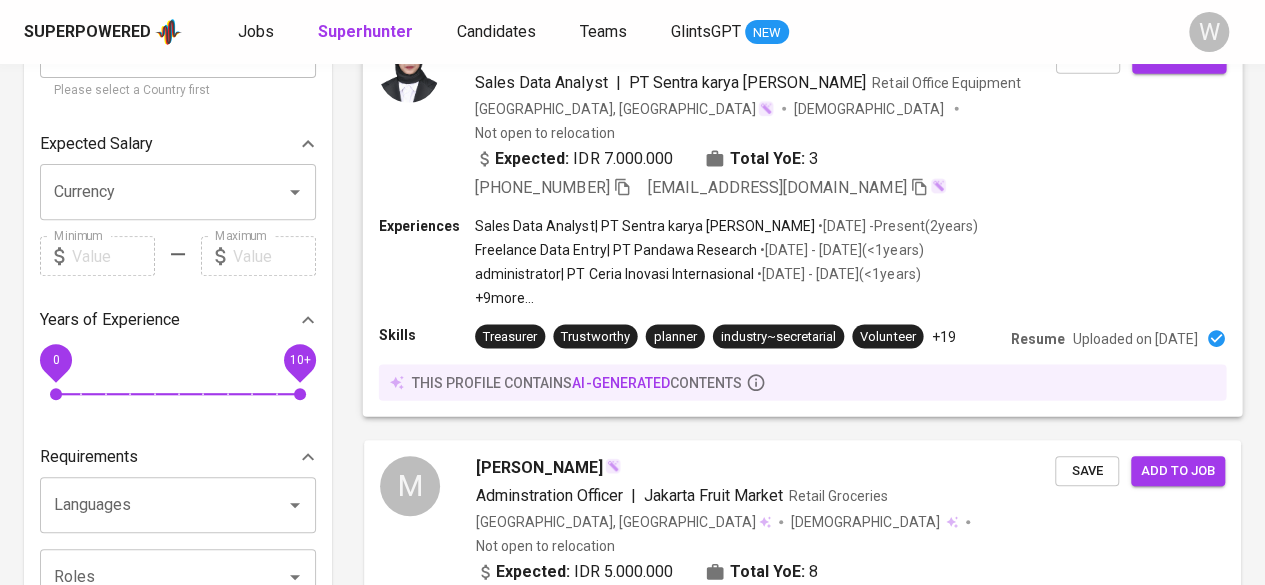 scroll, scrollTop: 0, scrollLeft: 0, axis: both 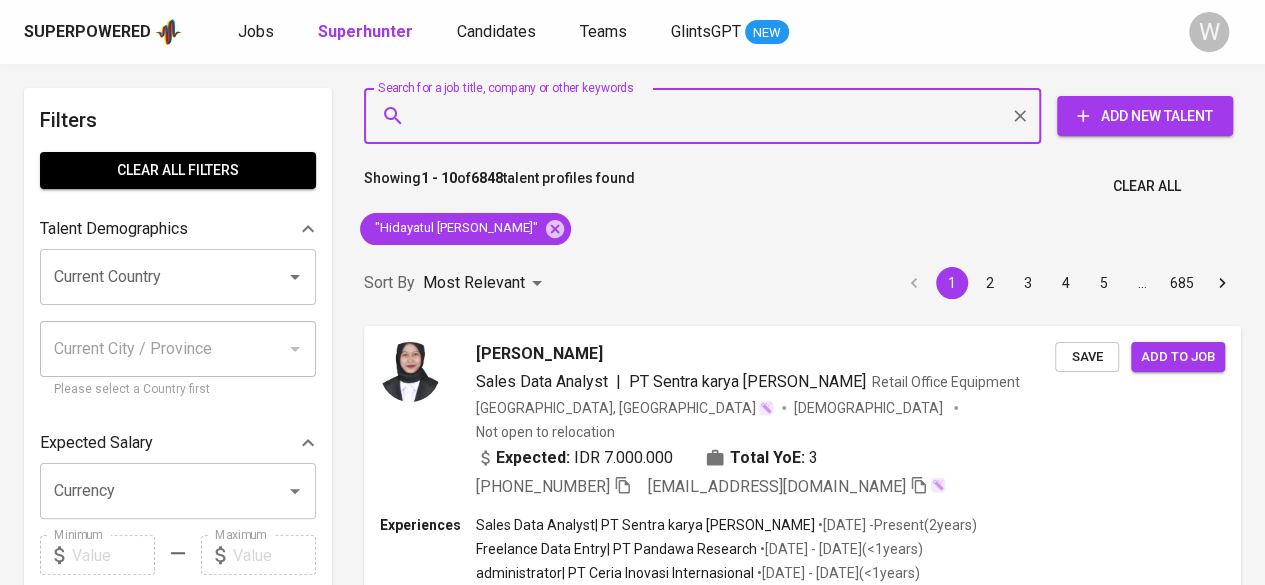 click on "Search for a job title, company or other keywords" at bounding box center [707, 116] 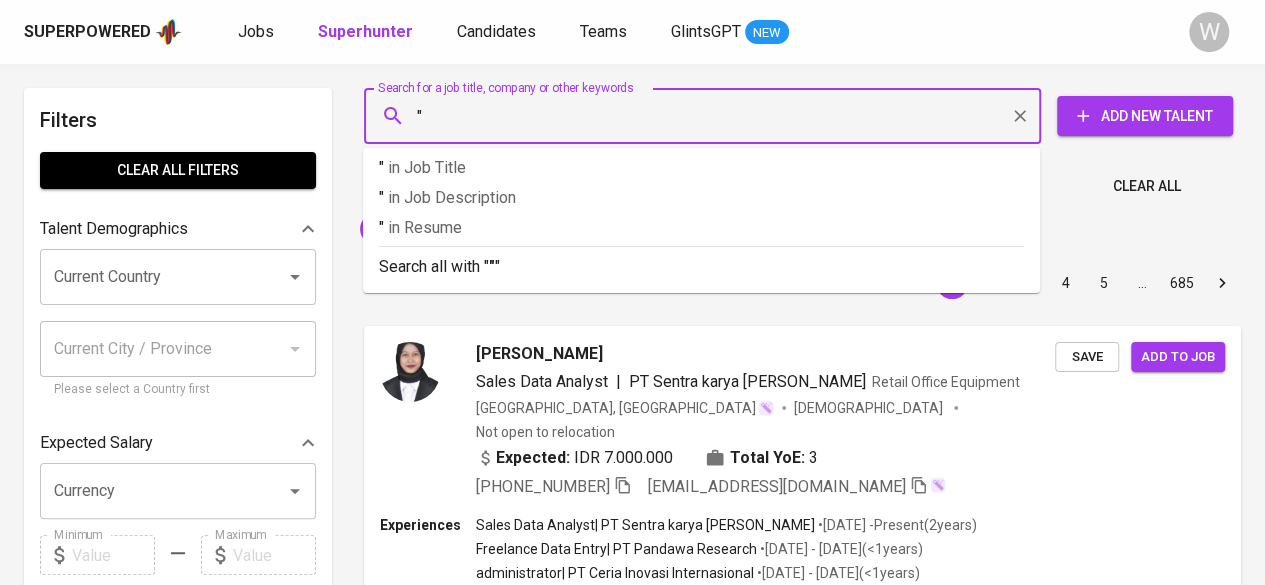 paste on "ashizzara24@gmail.com" 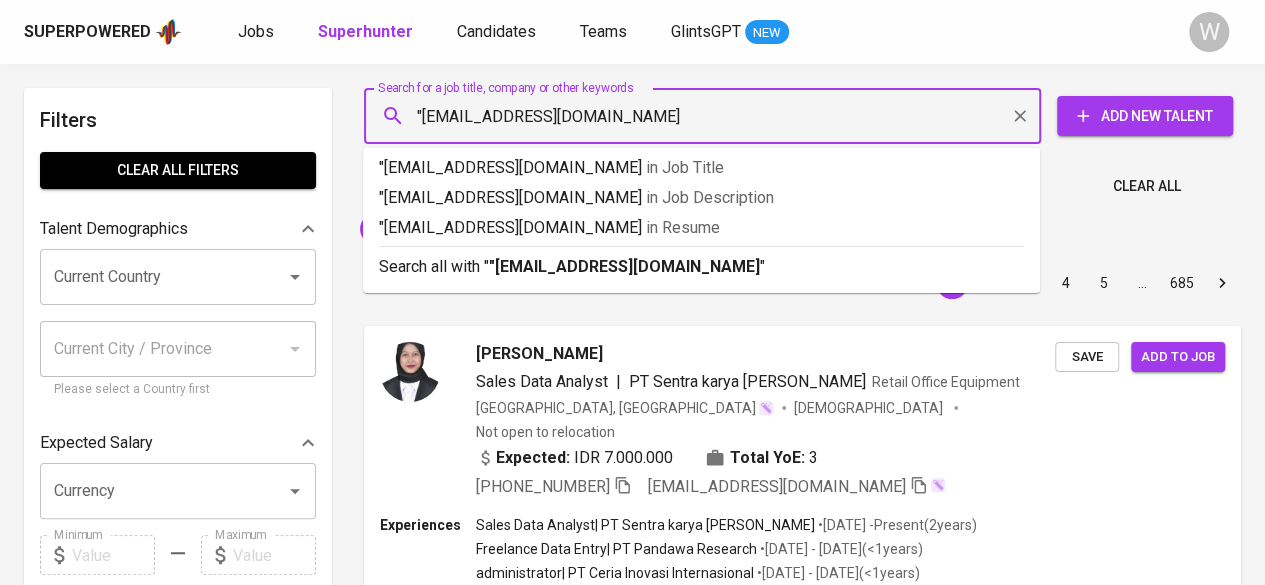 type on ""ashizzara24@gmail.com"" 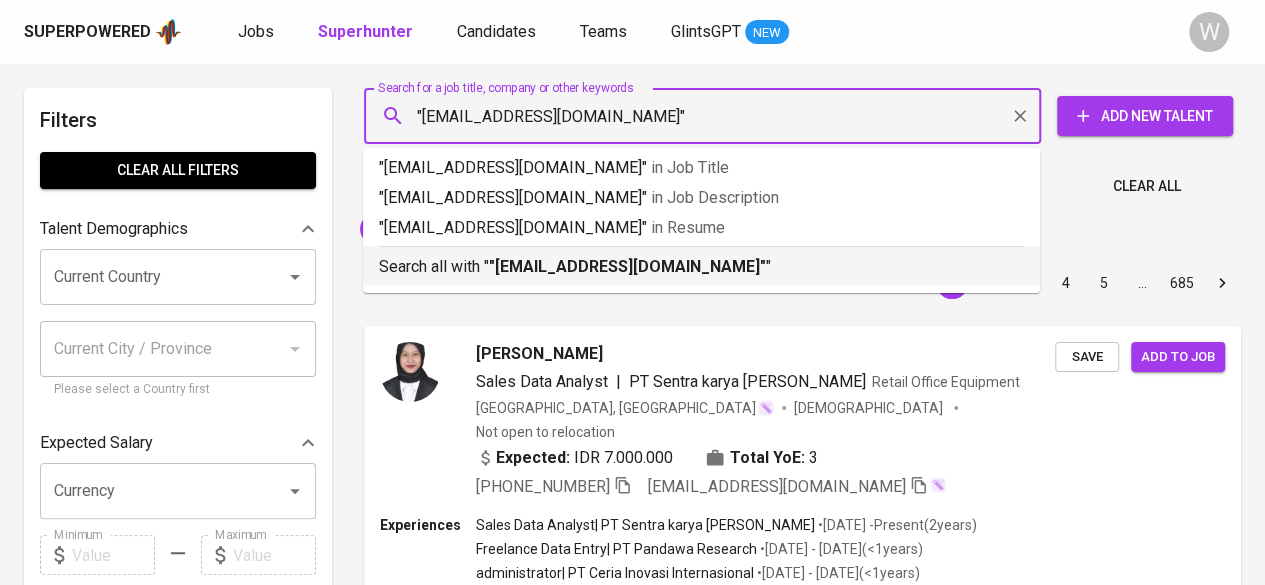 click on "Search all with " "ashizzara24@gmail.com" "" at bounding box center (701, 267) 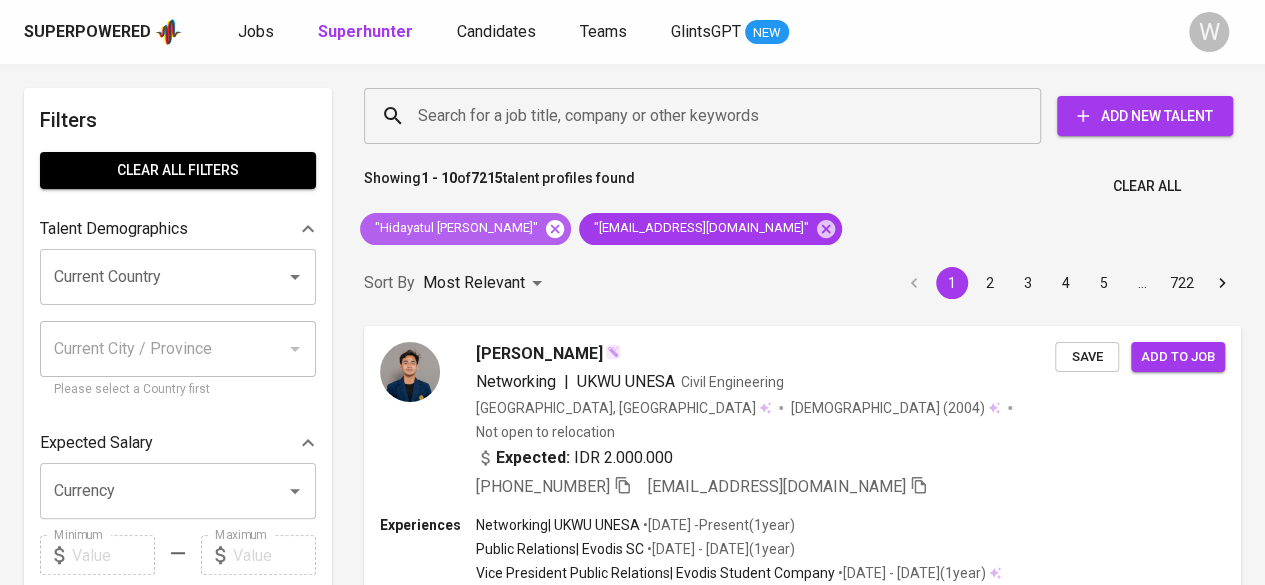 click 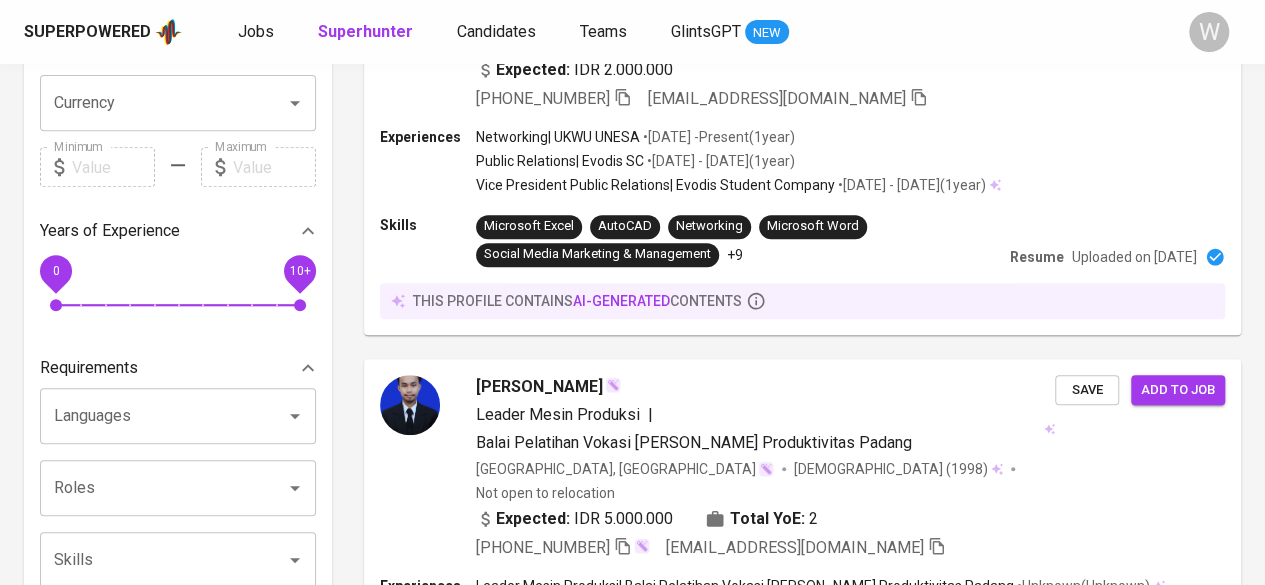 scroll, scrollTop: 0, scrollLeft: 0, axis: both 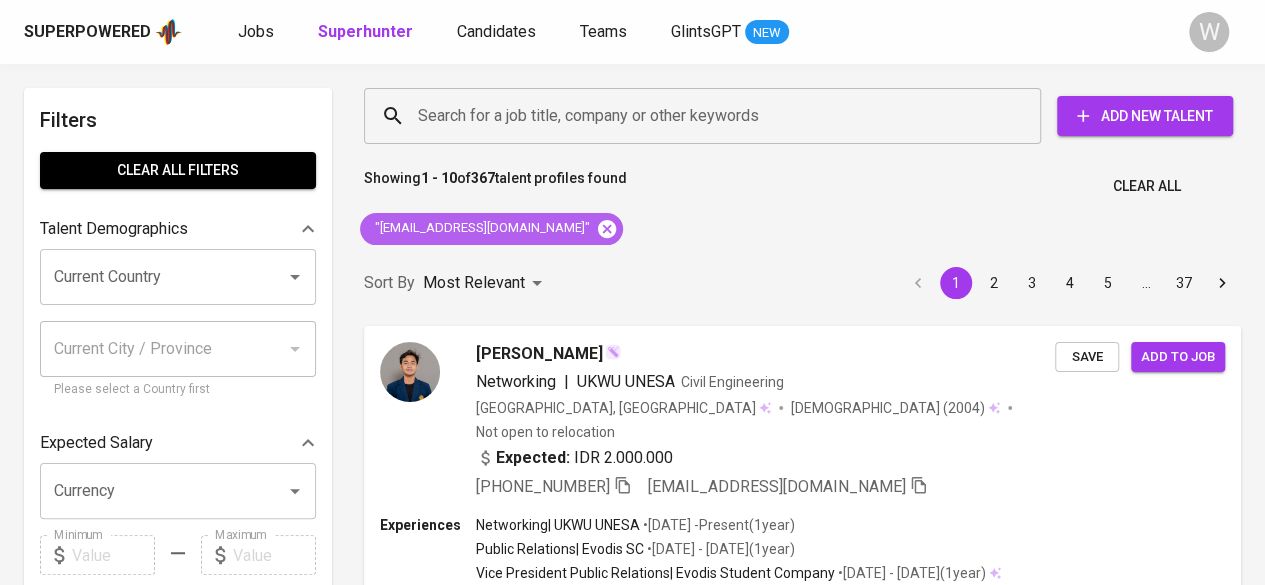 click 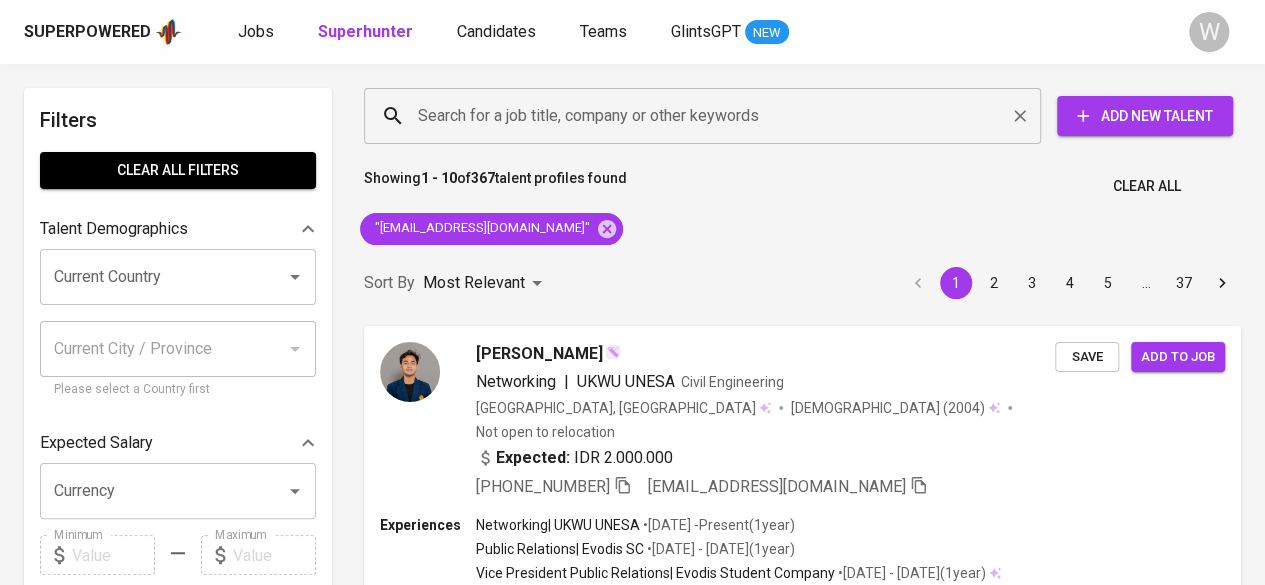 click on "Search for a job title, company or other keywords" at bounding box center [707, 116] 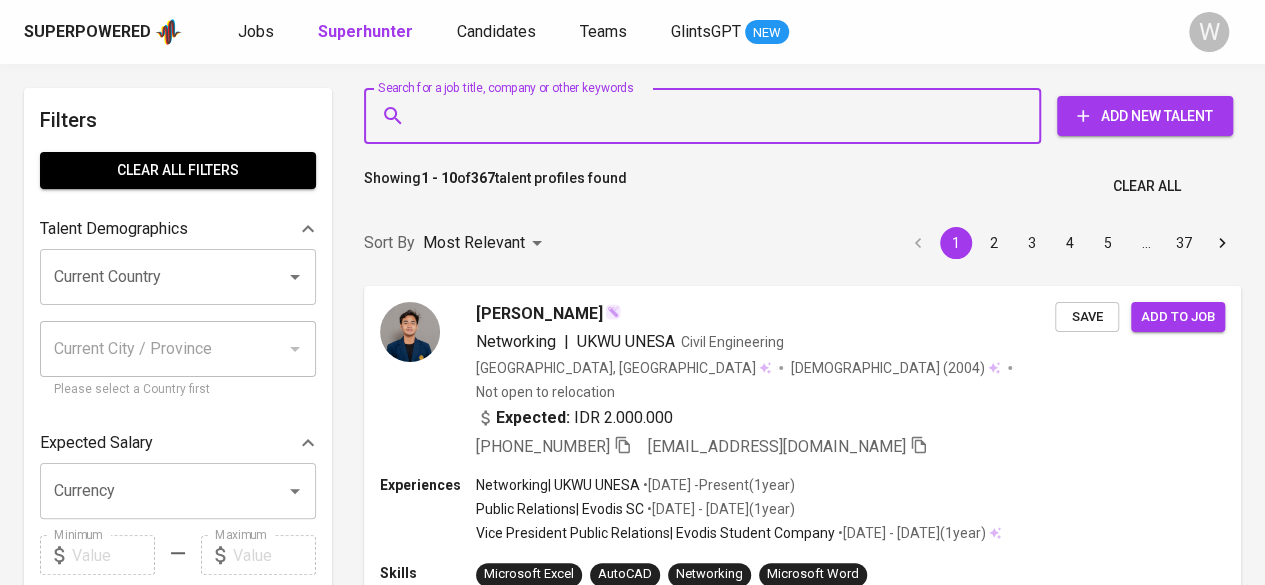 paste on "ashizzara24@gmail.com" 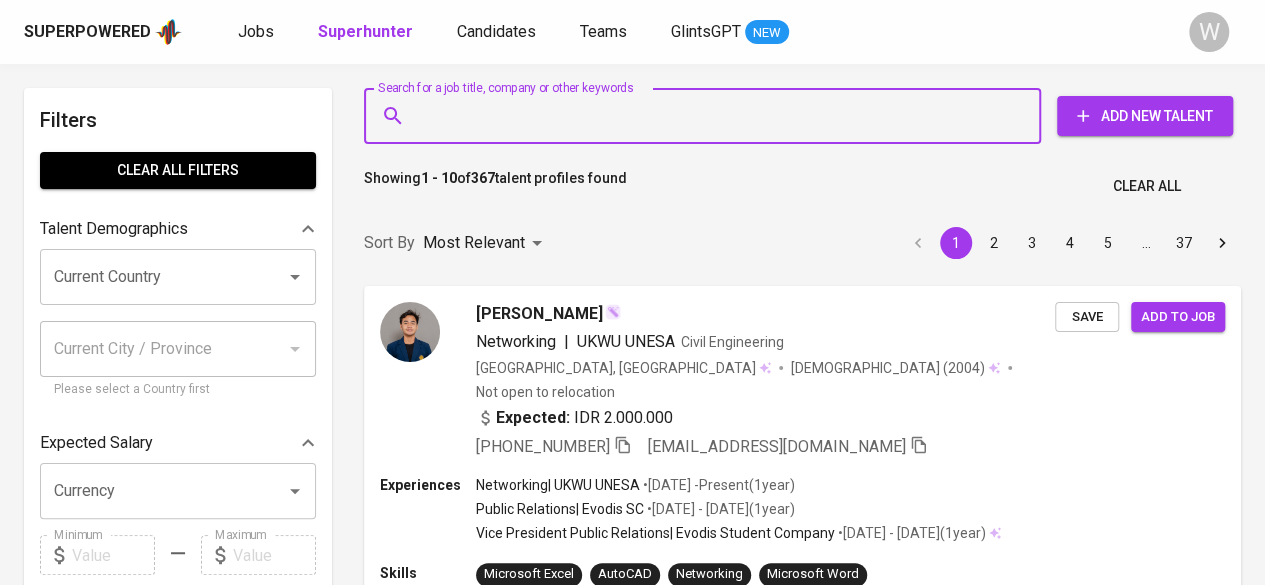 type on "ashizzara24@gmail.com" 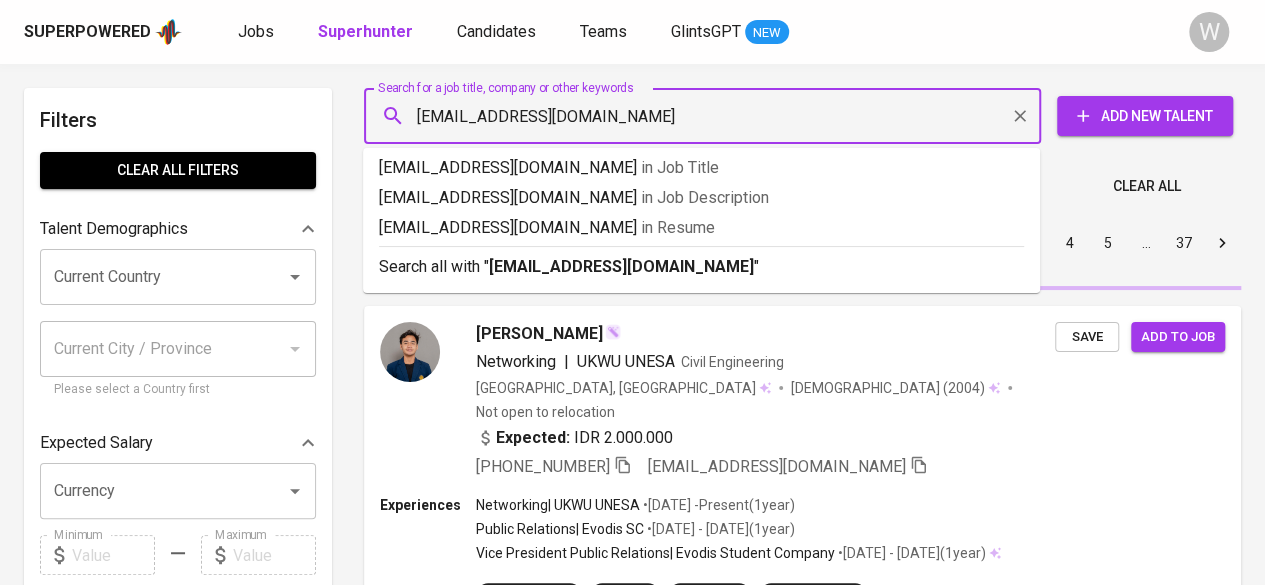 click on "ashizzara24@gmail.com" at bounding box center (621, 266) 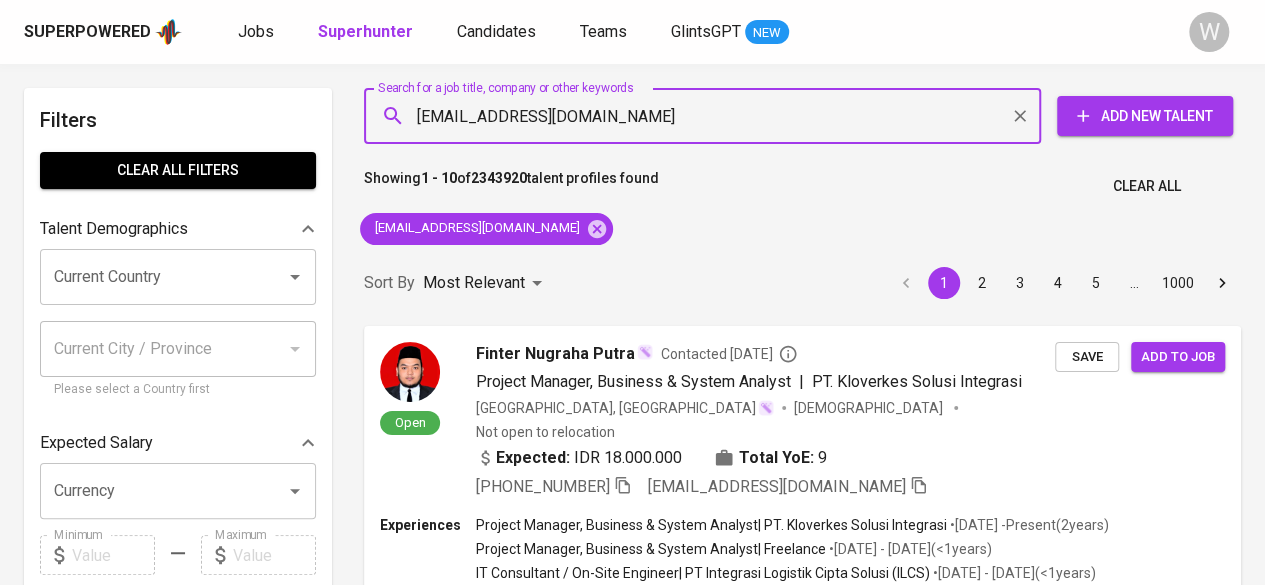type 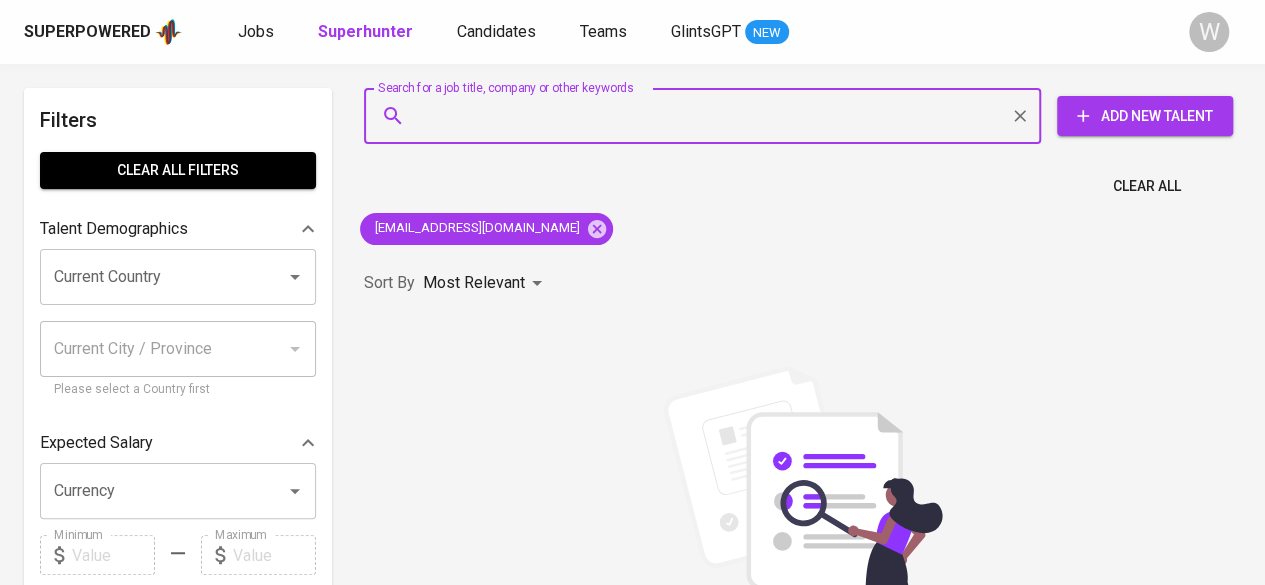 scroll, scrollTop: 79, scrollLeft: 0, axis: vertical 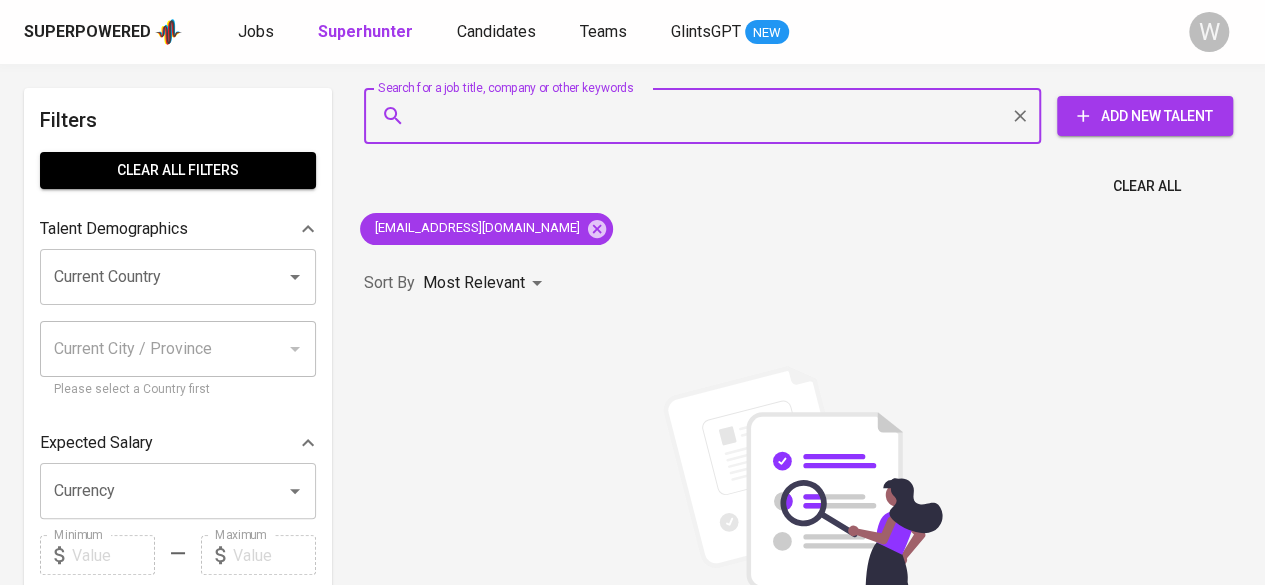 paste on "[EMAIL_ADDRESS][DOMAIN_NAME]" 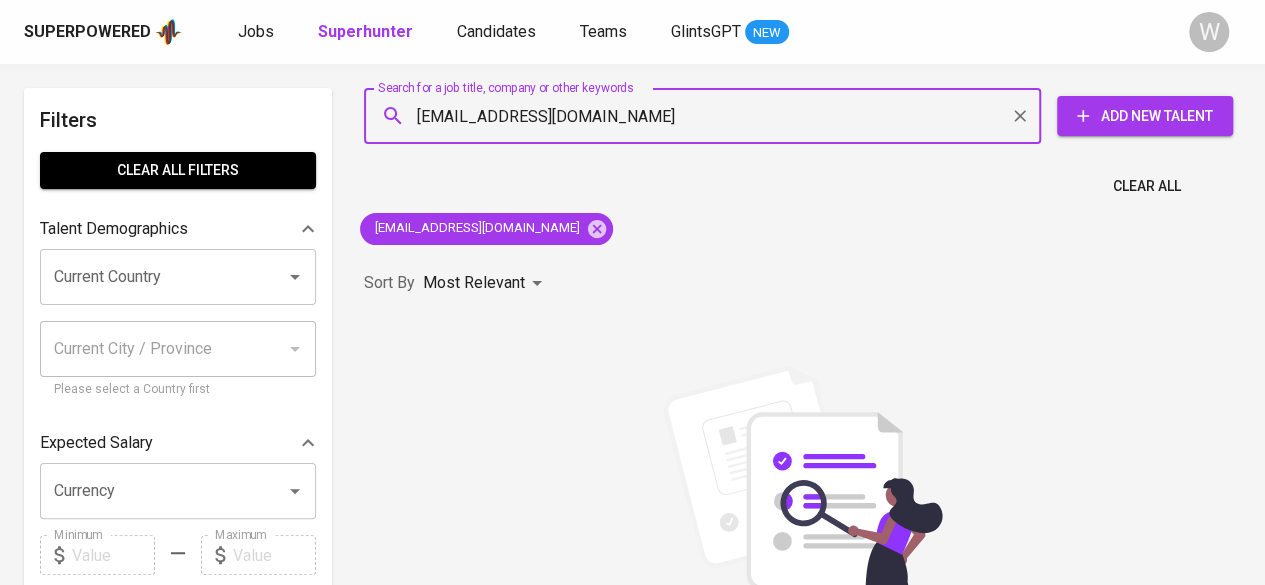 click on "[EMAIL_ADDRESS][DOMAIN_NAME]" at bounding box center (707, 116) 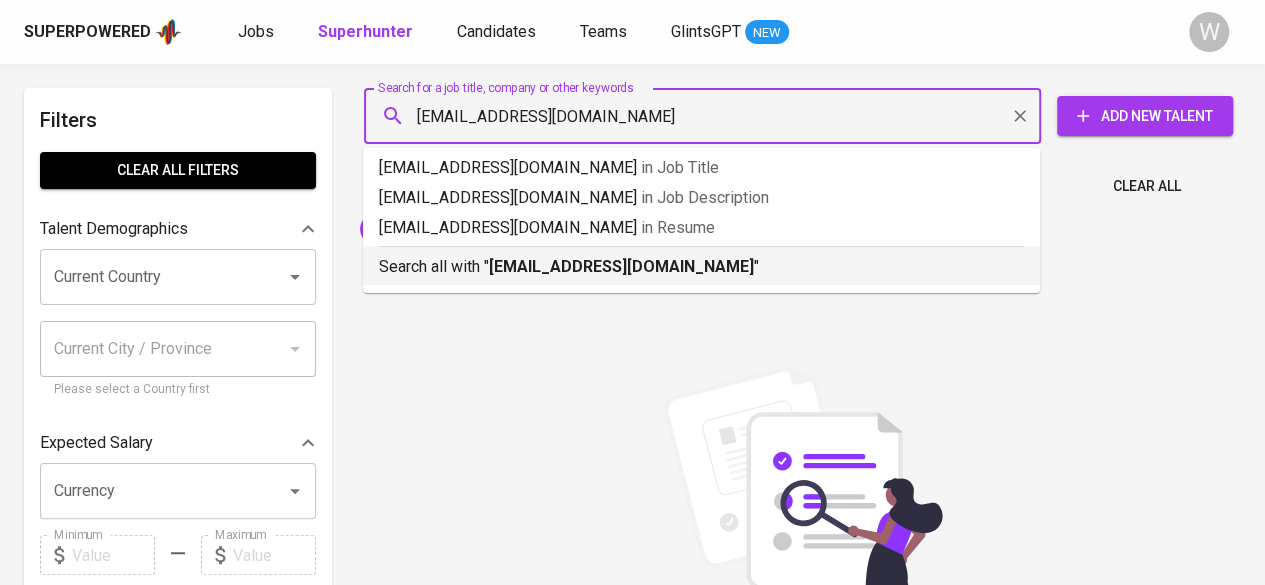 click on "[EMAIL_ADDRESS][DOMAIN_NAME]" at bounding box center (621, 266) 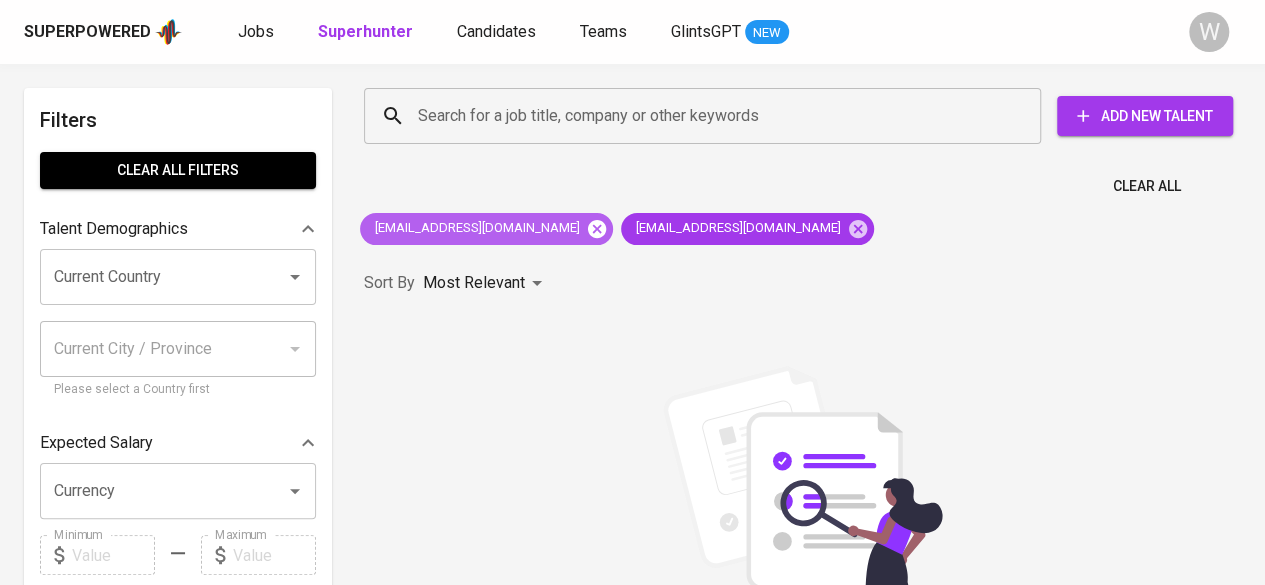 click 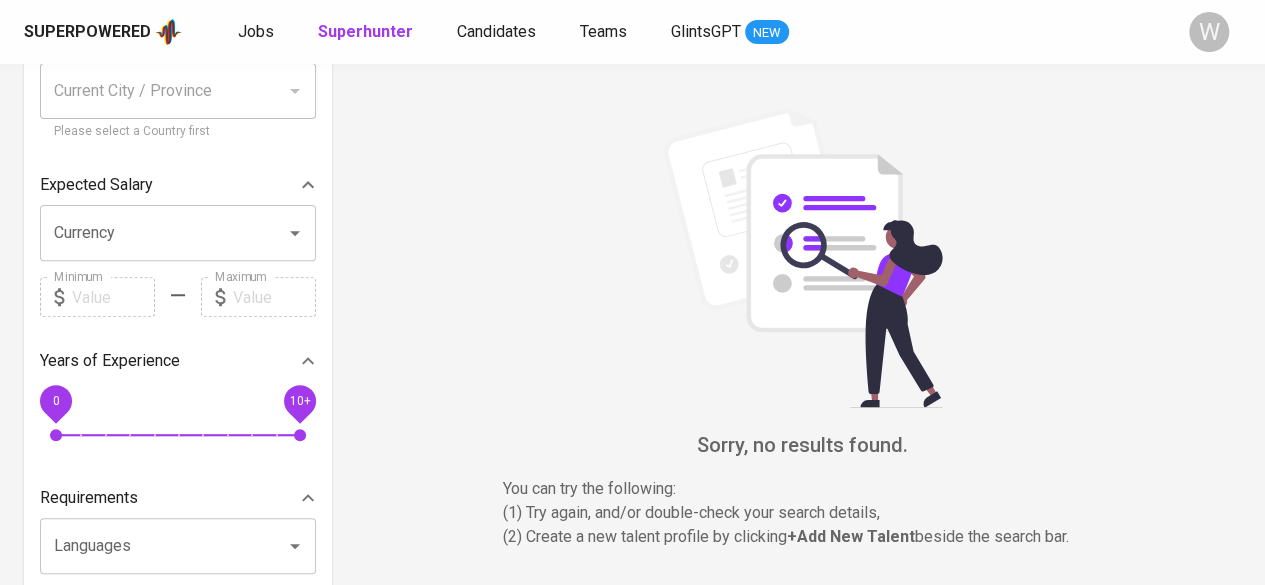 scroll, scrollTop: 0, scrollLeft: 0, axis: both 